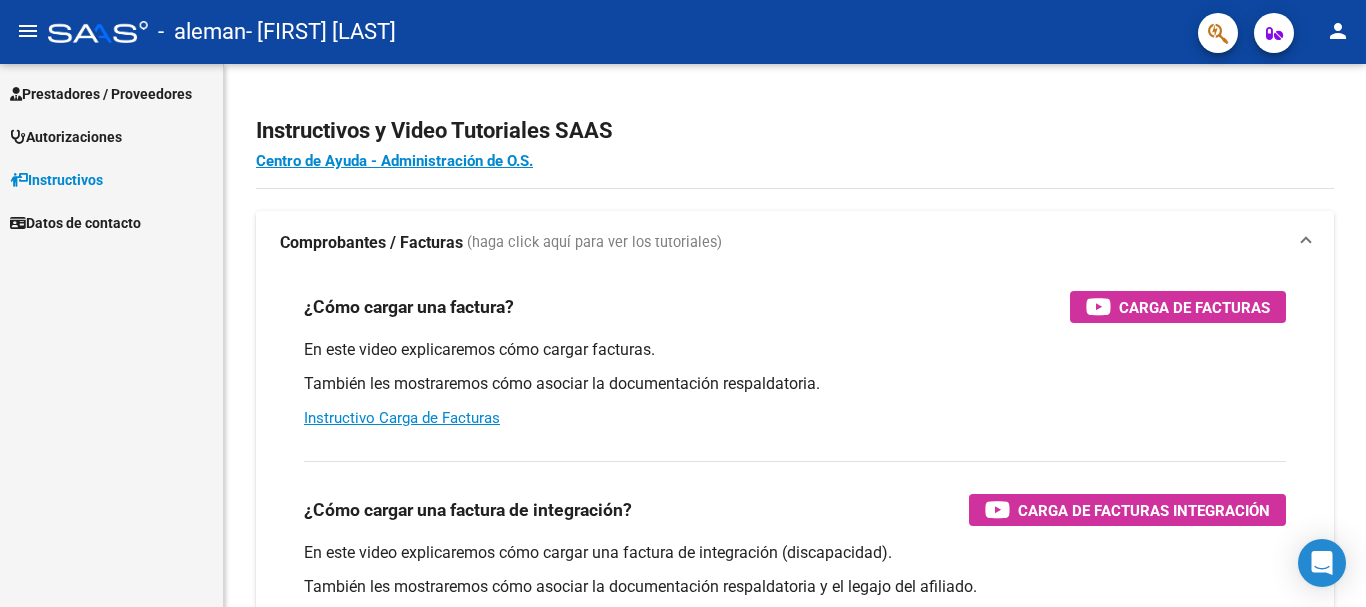 scroll, scrollTop: 0, scrollLeft: 0, axis: both 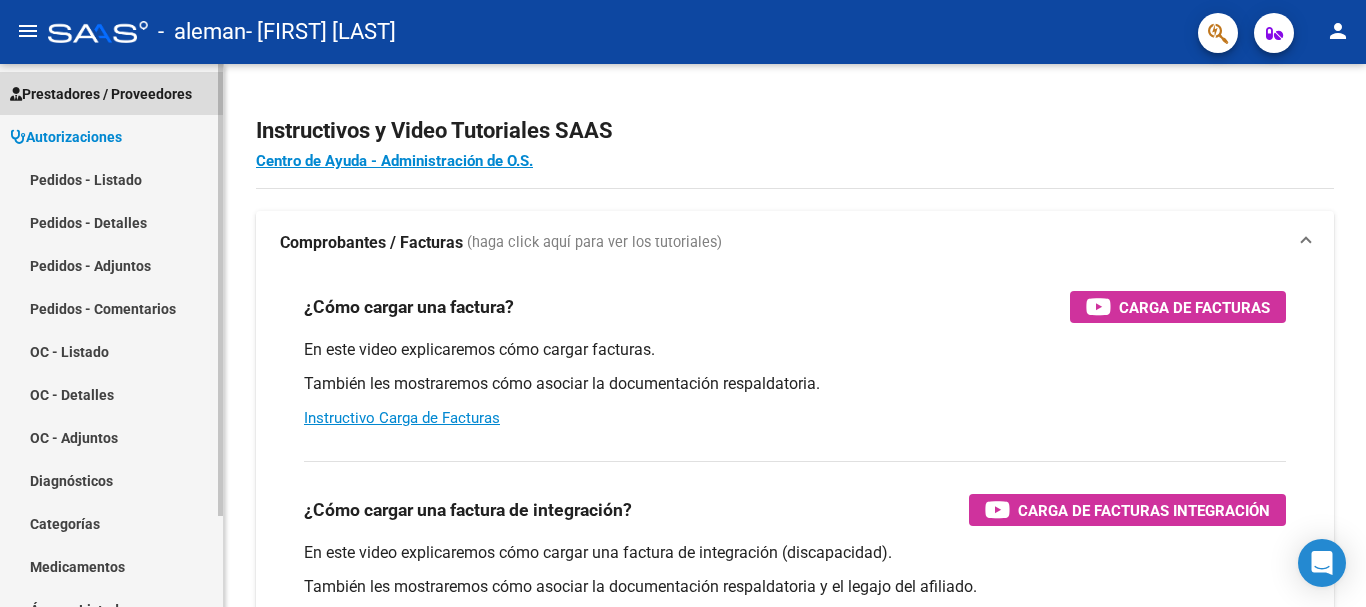 click on "Prestadores / Proveedores" at bounding box center [101, 94] 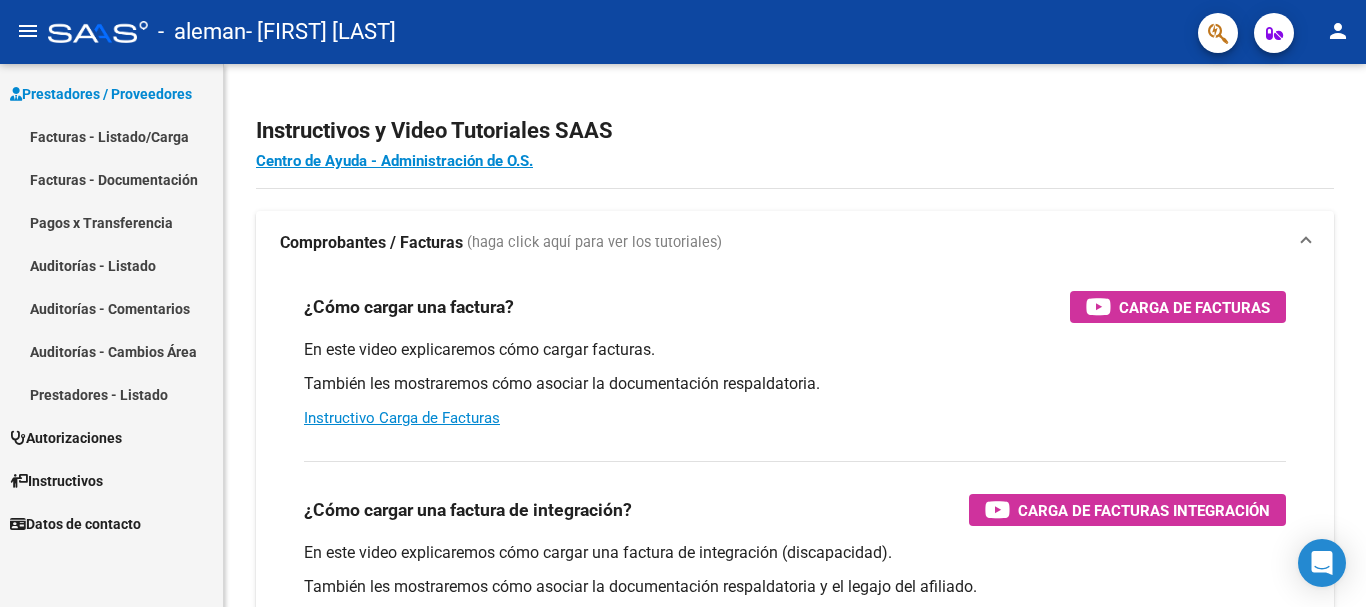 click on "Facturas - Listado/Carga" at bounding box center [111, 136] 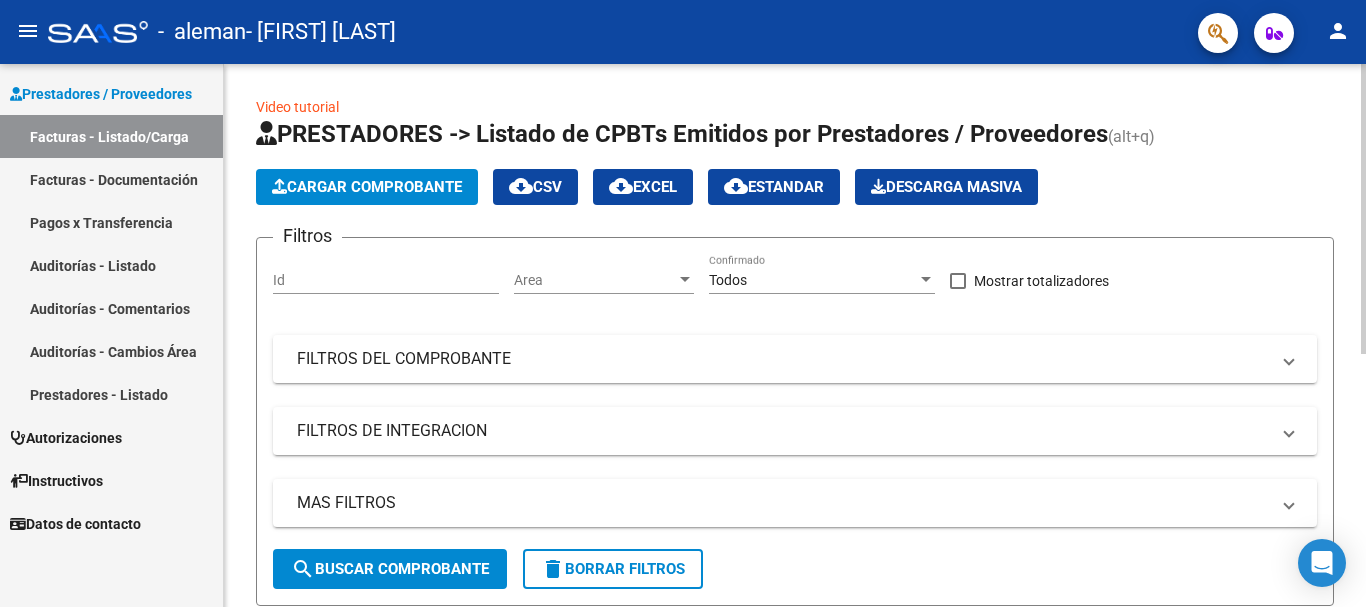 click on "Cargar Comprobante" 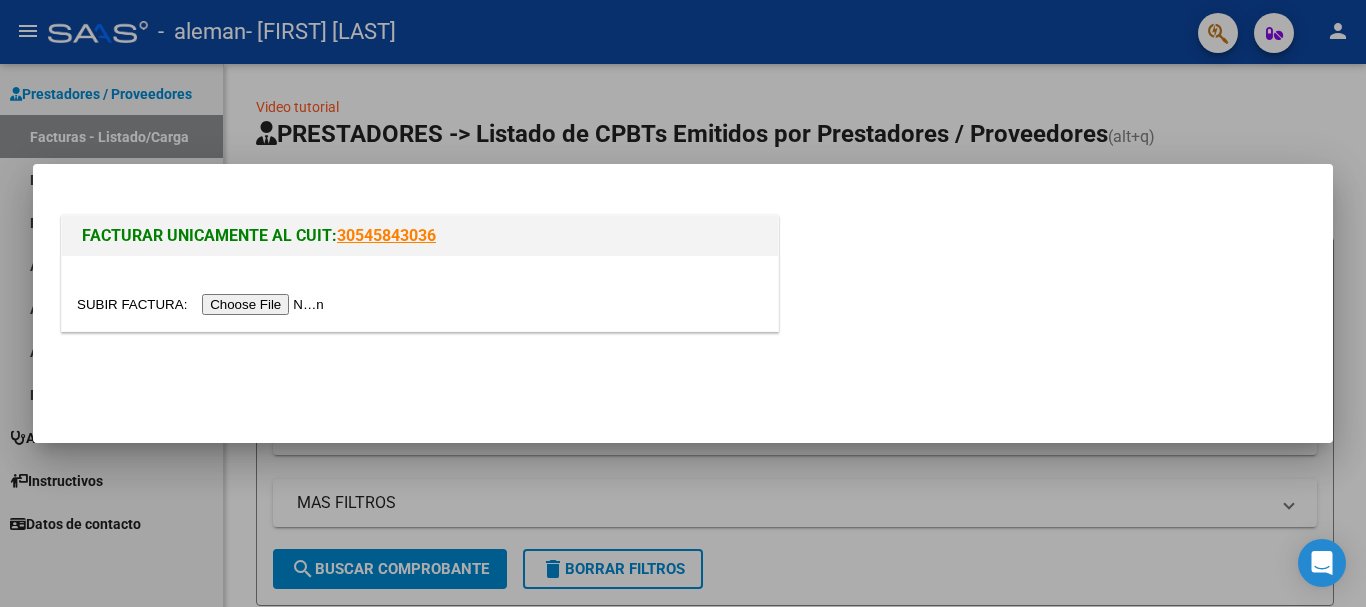 click at bounding box center (203, 304) 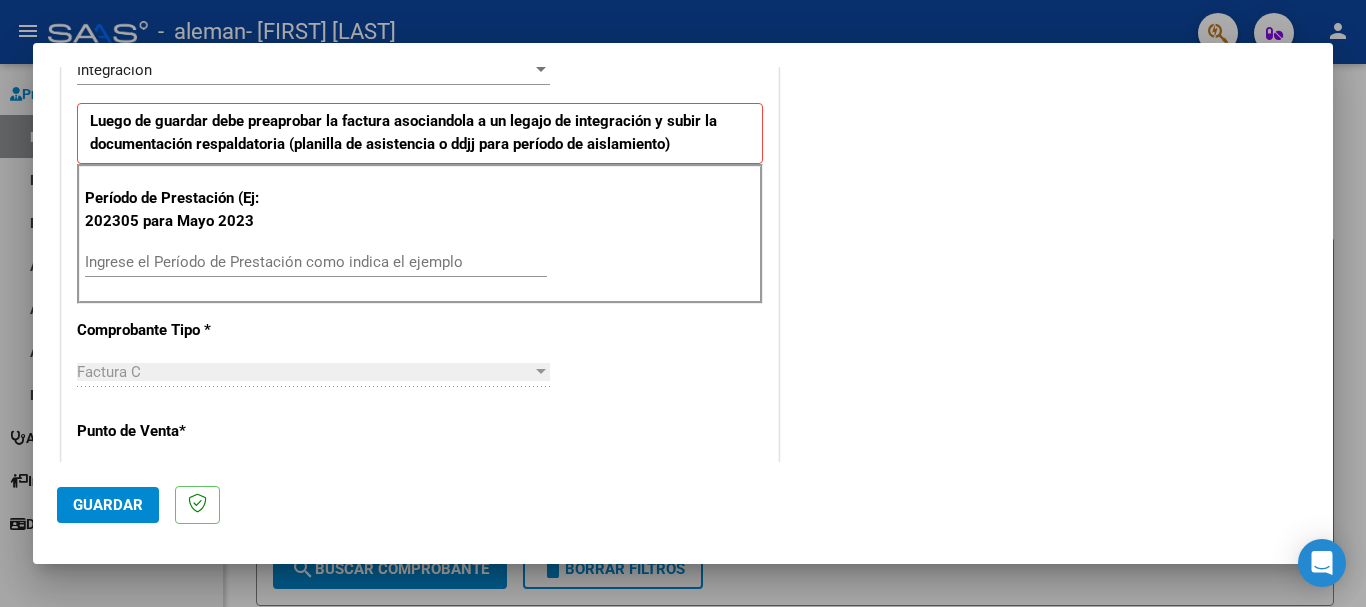 scroll, scrollTop: 489, scrollLeft: 0, axis: vertical 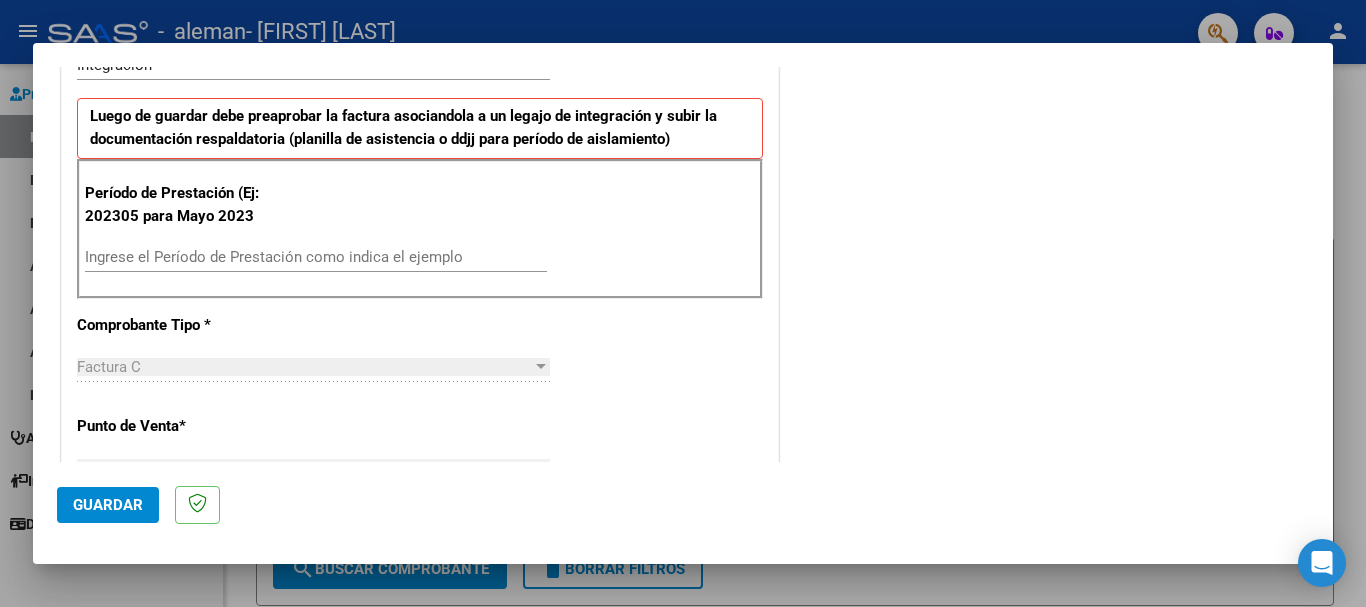 click on "Ingrese el Período de Prestación como indica el ejemplo" at bounding box center (316, 257) 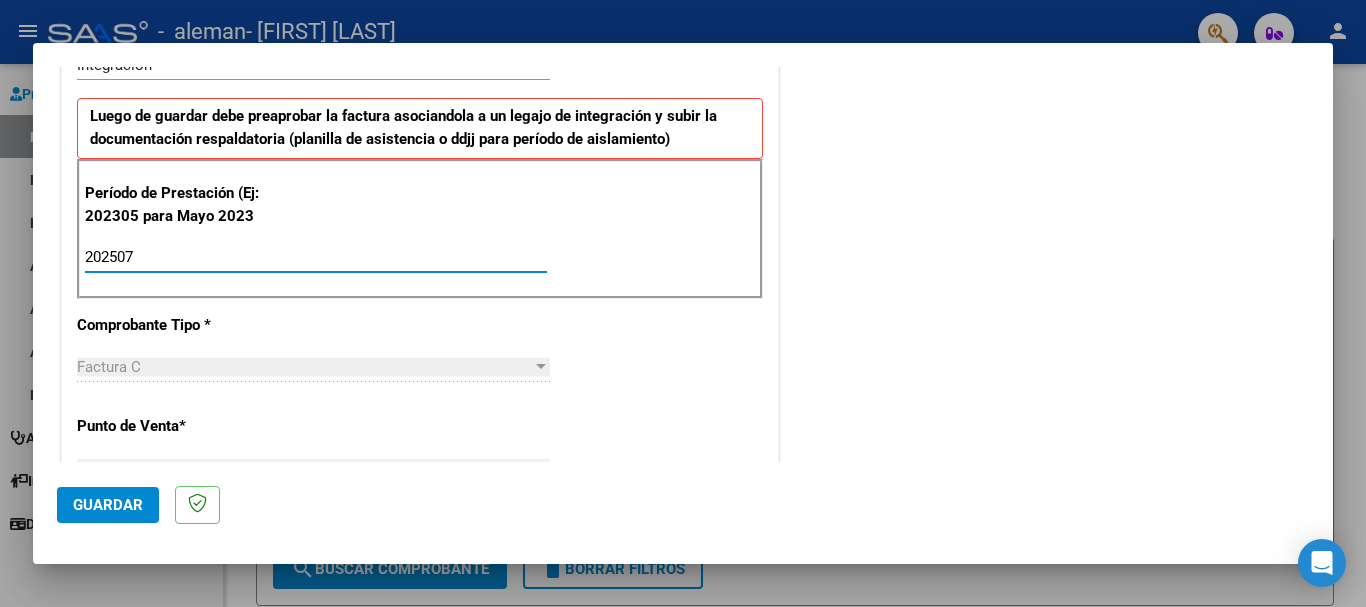 type on "202507" 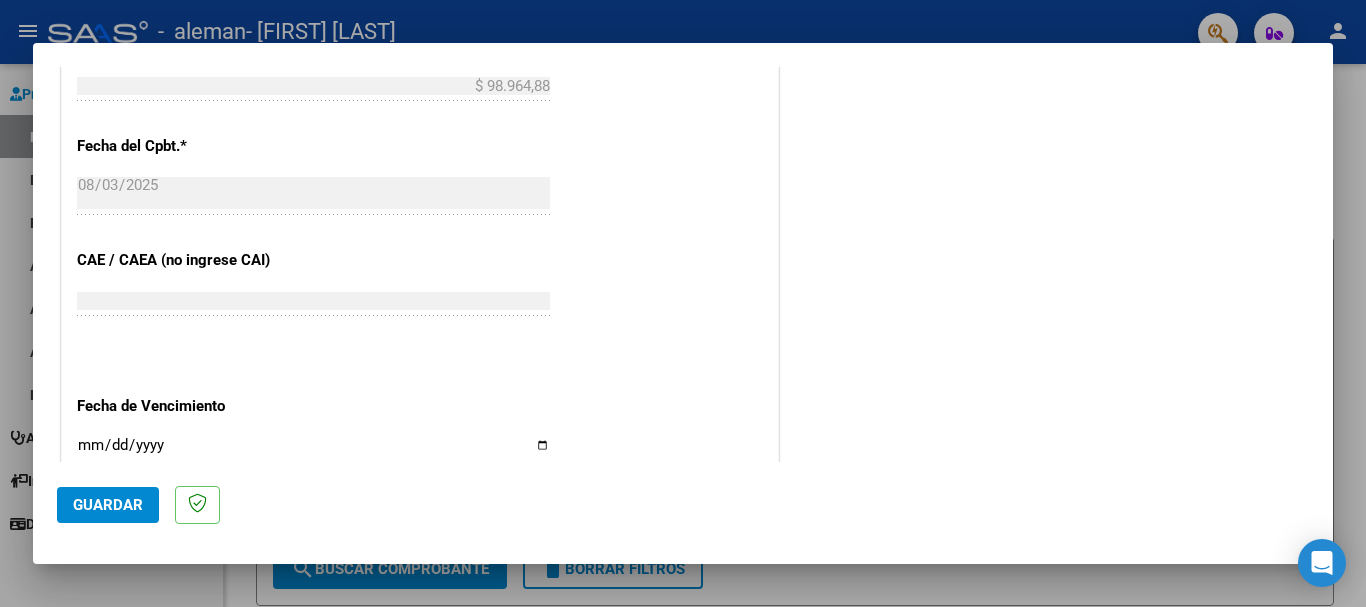 scroll, scrollTop: 1083, scrollLeft: 0, axis: vertical 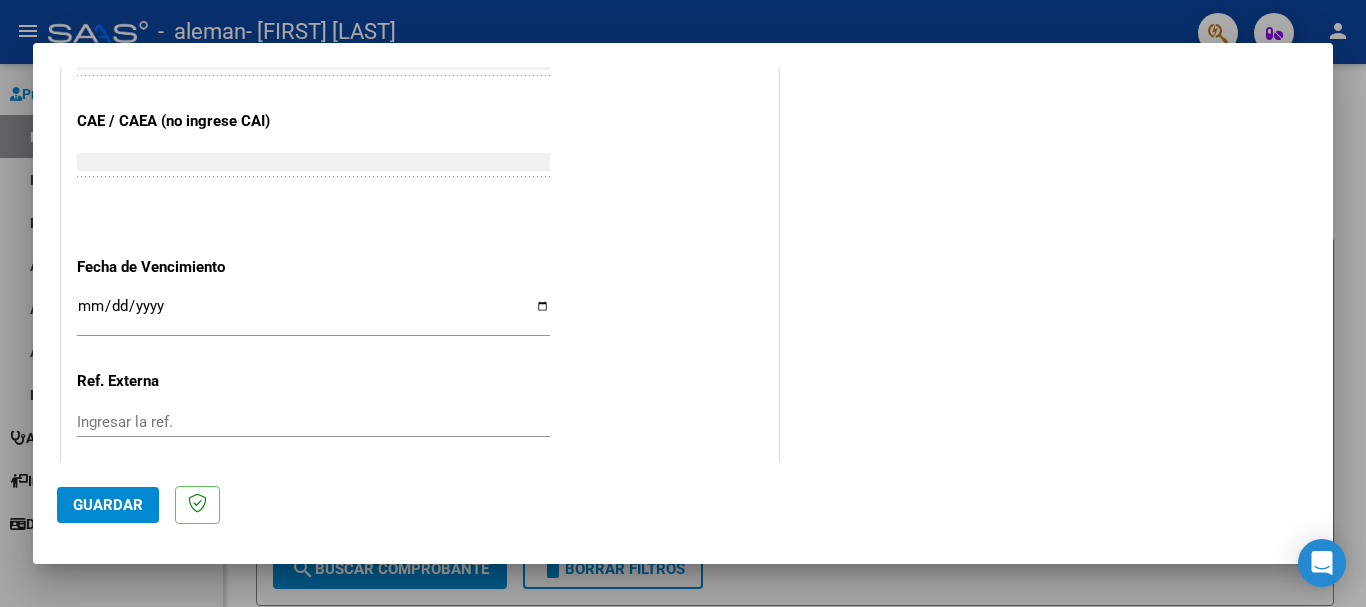 click on "Ingresar la fecha" at bounding box center (313, 314) 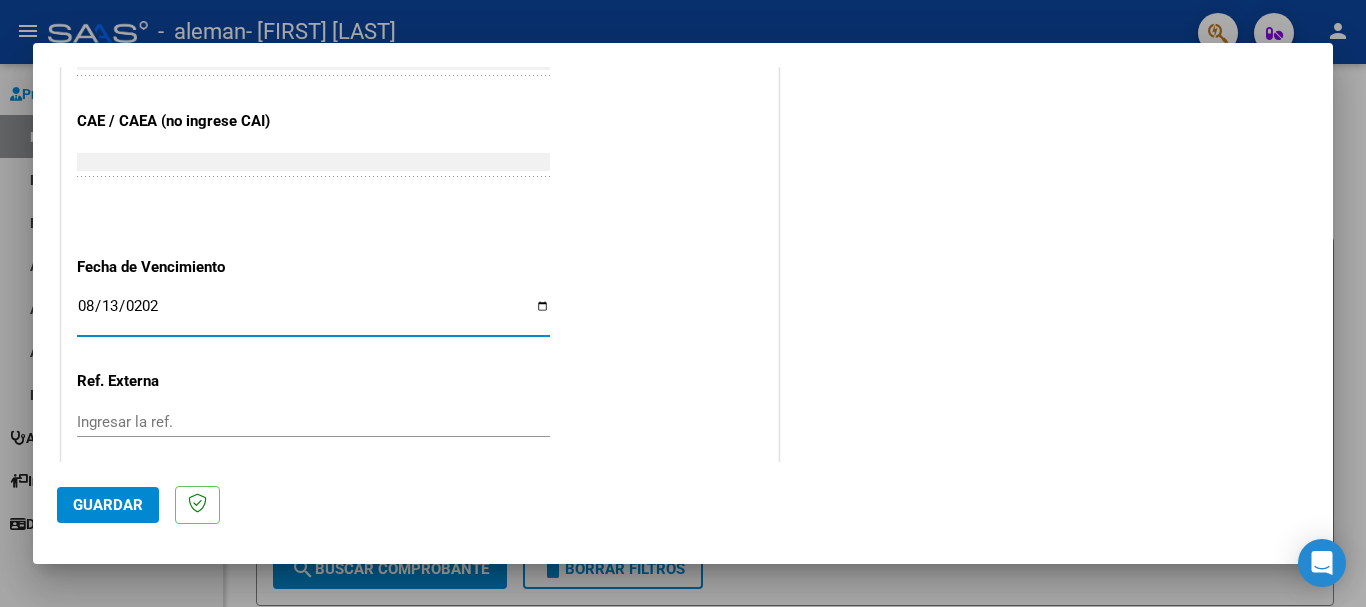 type on "2025-08-13" 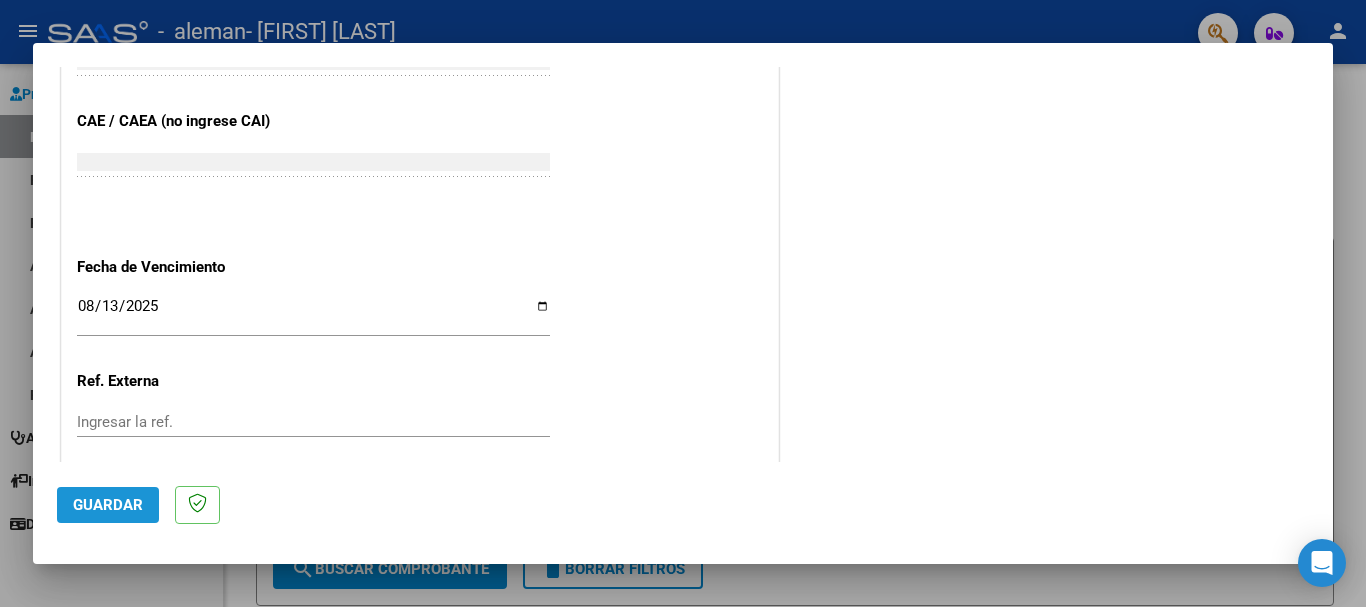 click on "Guardar" 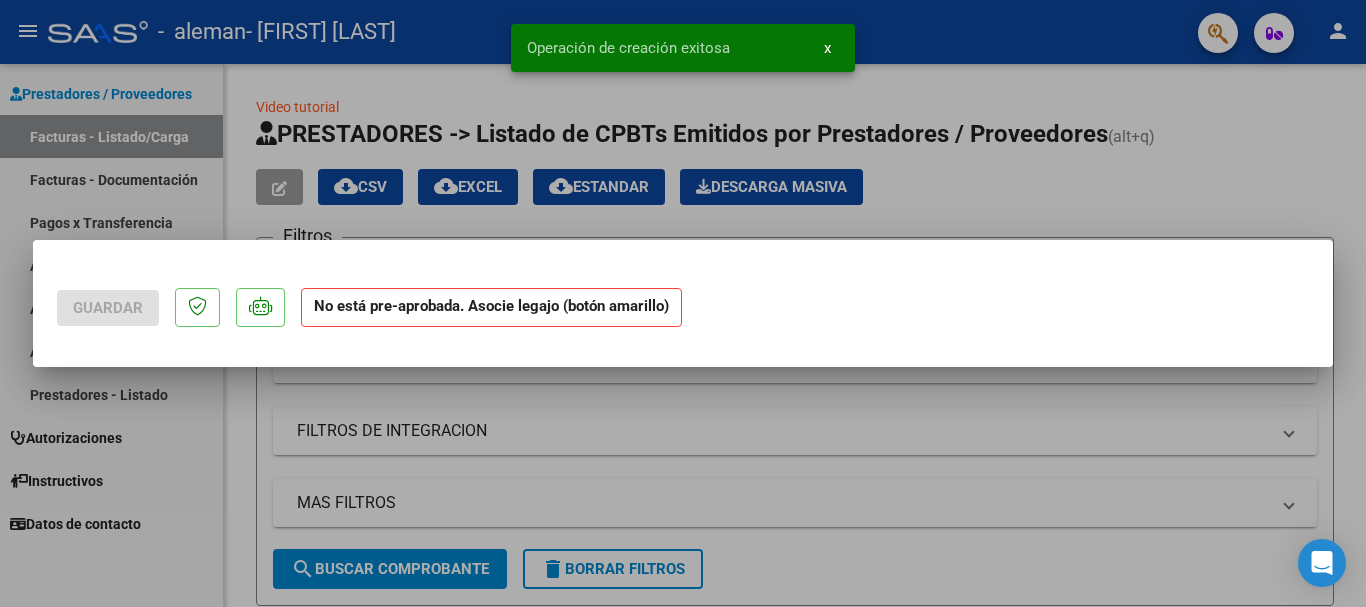 scroll, scrollTop: 0, scrollLeft: 0, axis: both 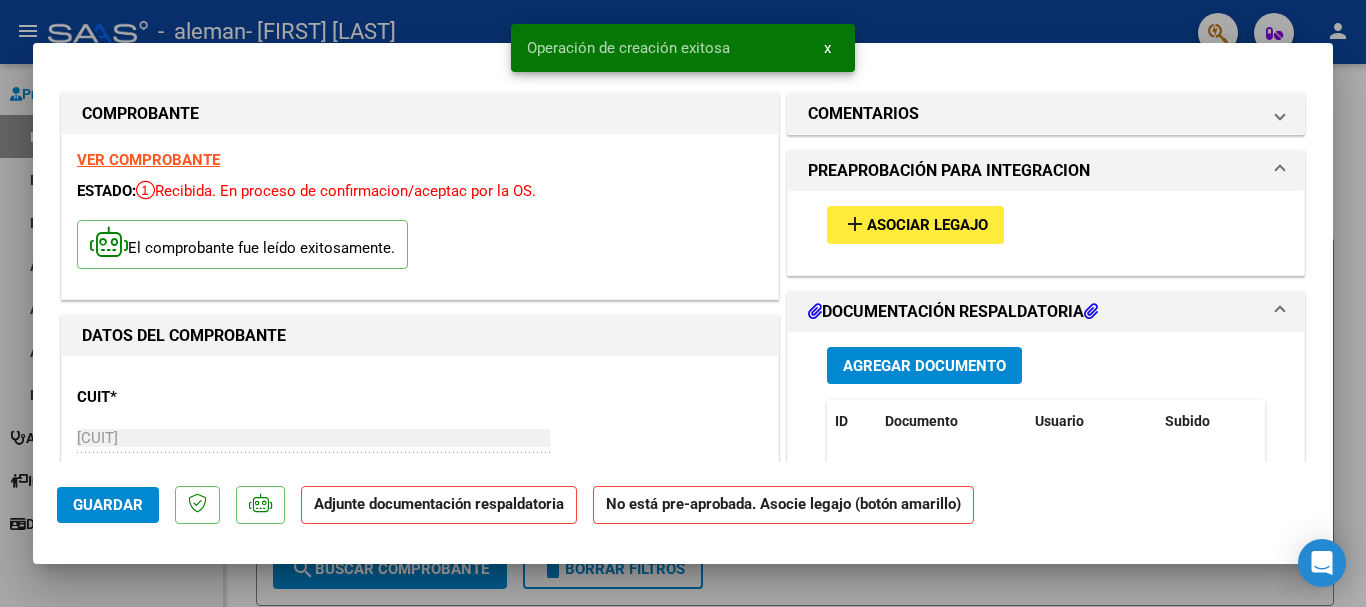 click on "Asociar Legajo" at bounding box center (927, 226) 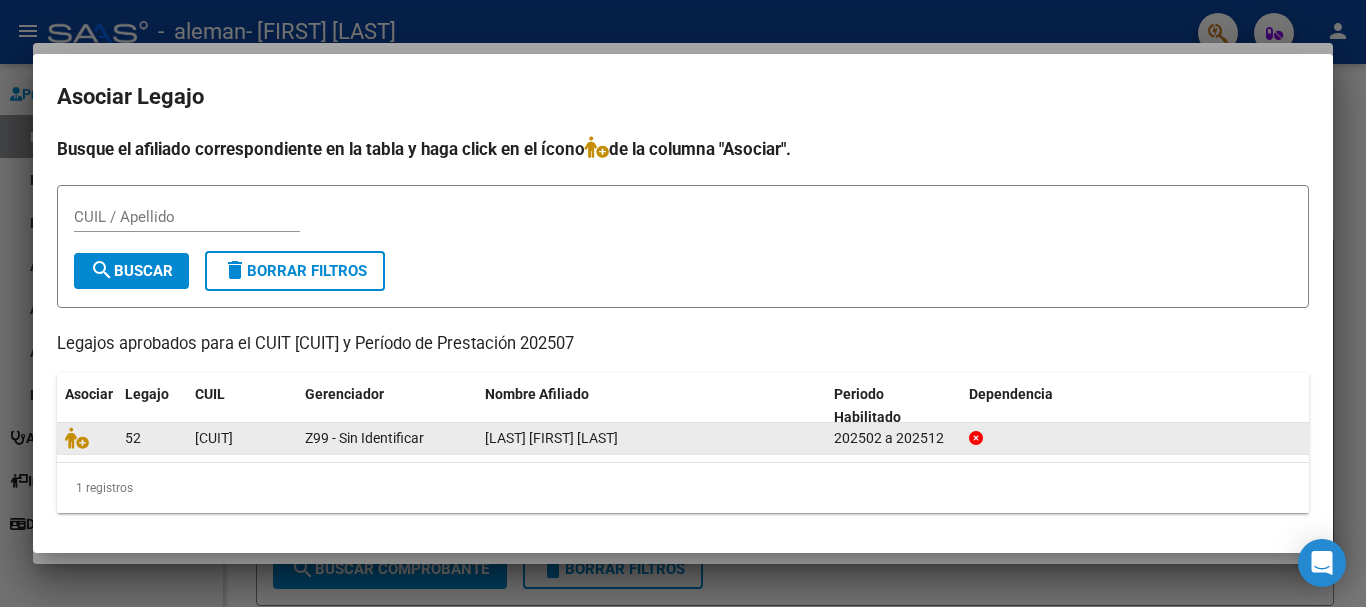click on "[LAST] [FIRST] [LAST]" 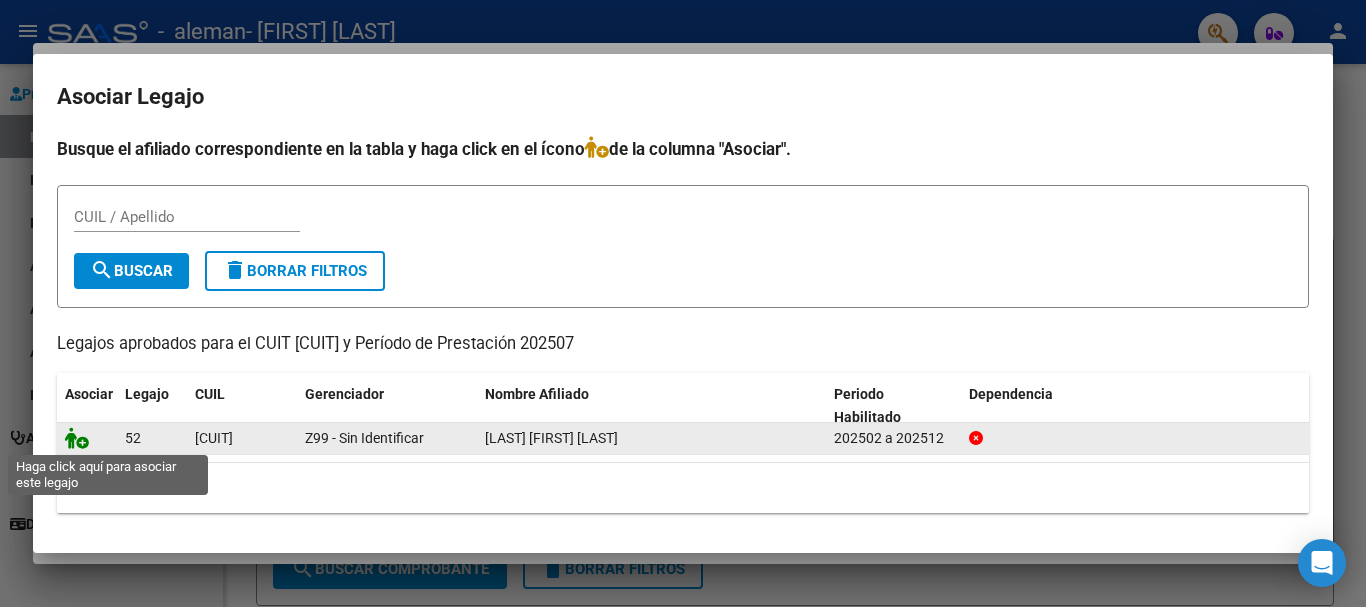 click 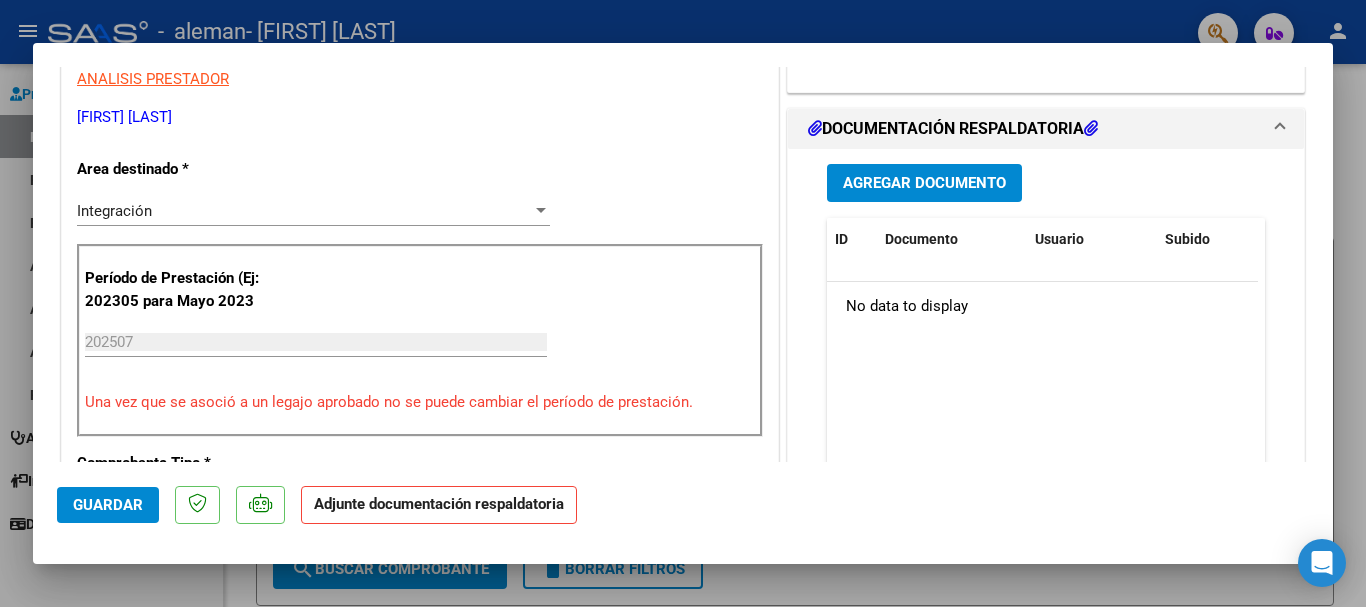 scroll, scrollTop: 443, scrollLeft: 0, axis: vertical 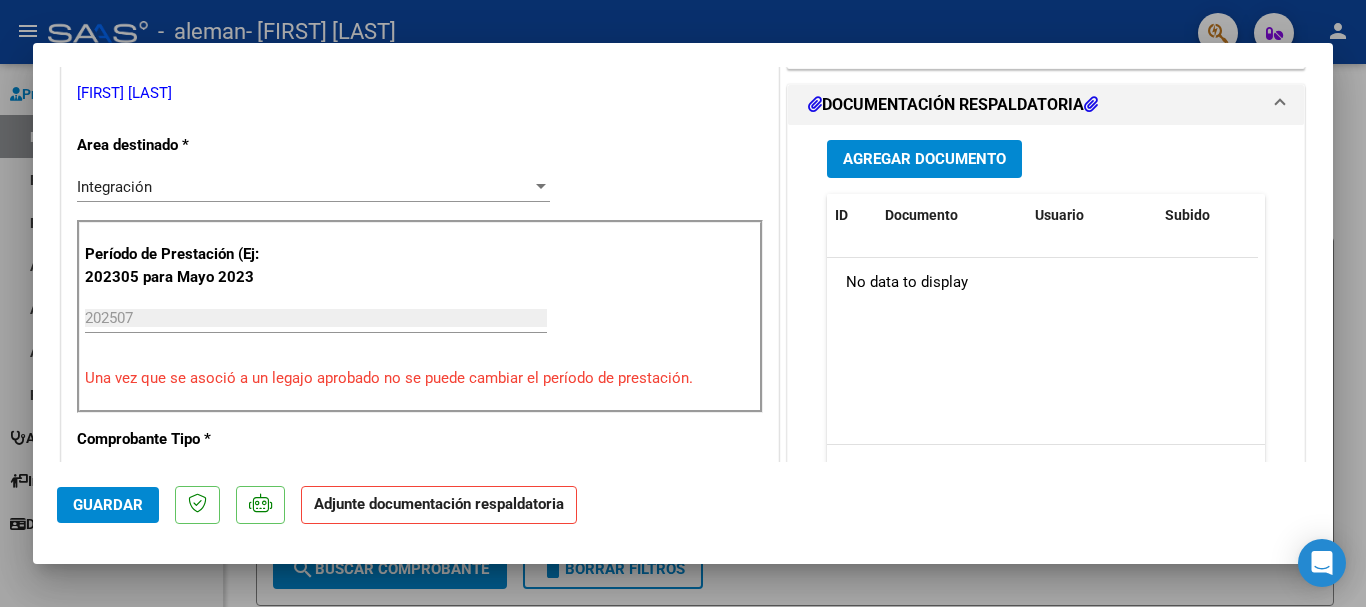 click on "Agregar Documento" at bounding box center [924, 160] 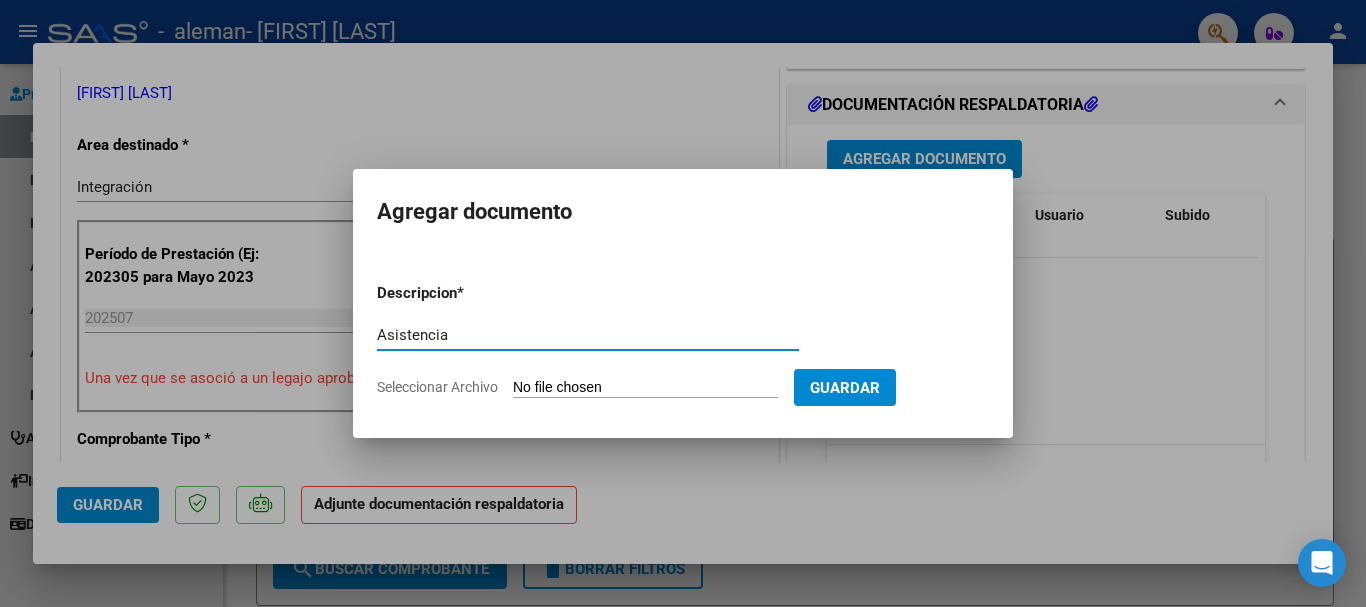 type on "Asistencia" 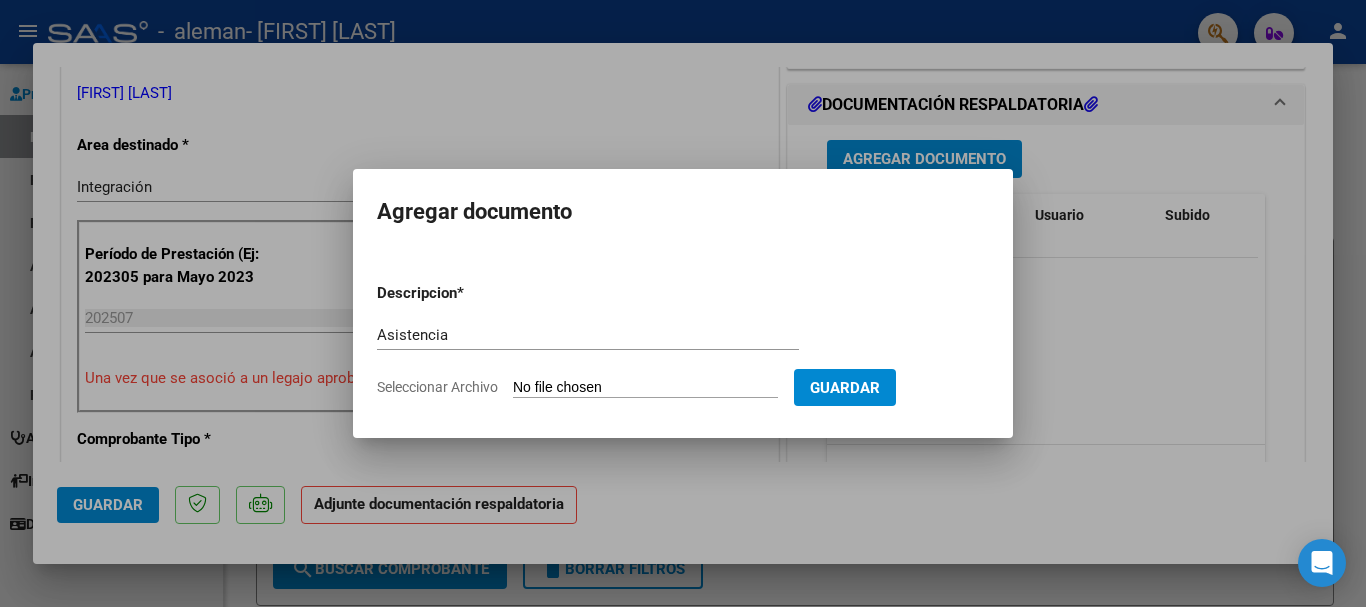 click on "Seleccionar Archivo" at bounding box center [645, 388] 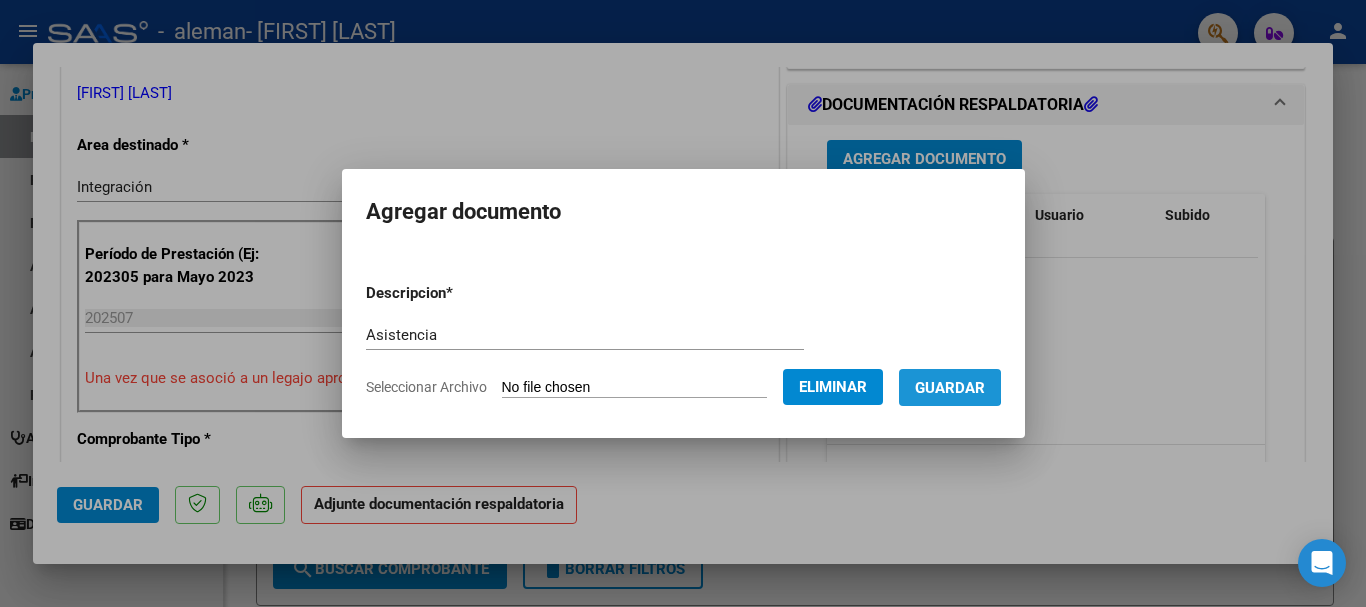 click on "Guardar" at bounding box center [950, 388] 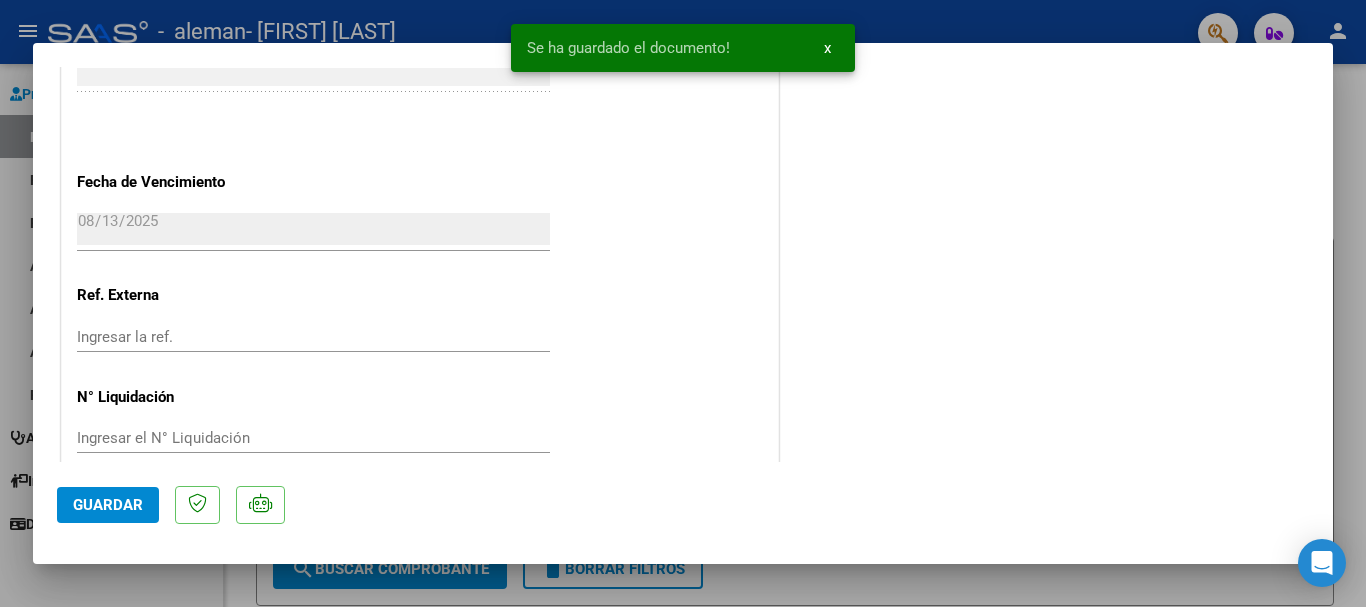 scroll, scrollTop: 1395, scrollLeft: 0, axis: vertical 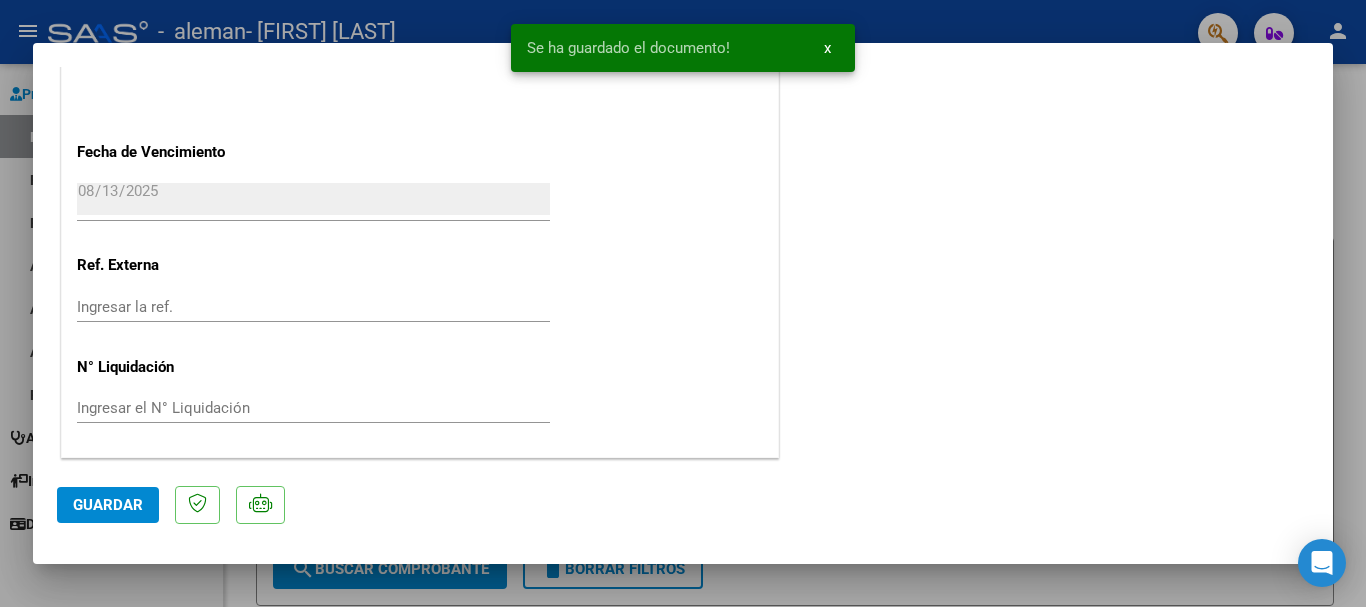 click on "Guardar" 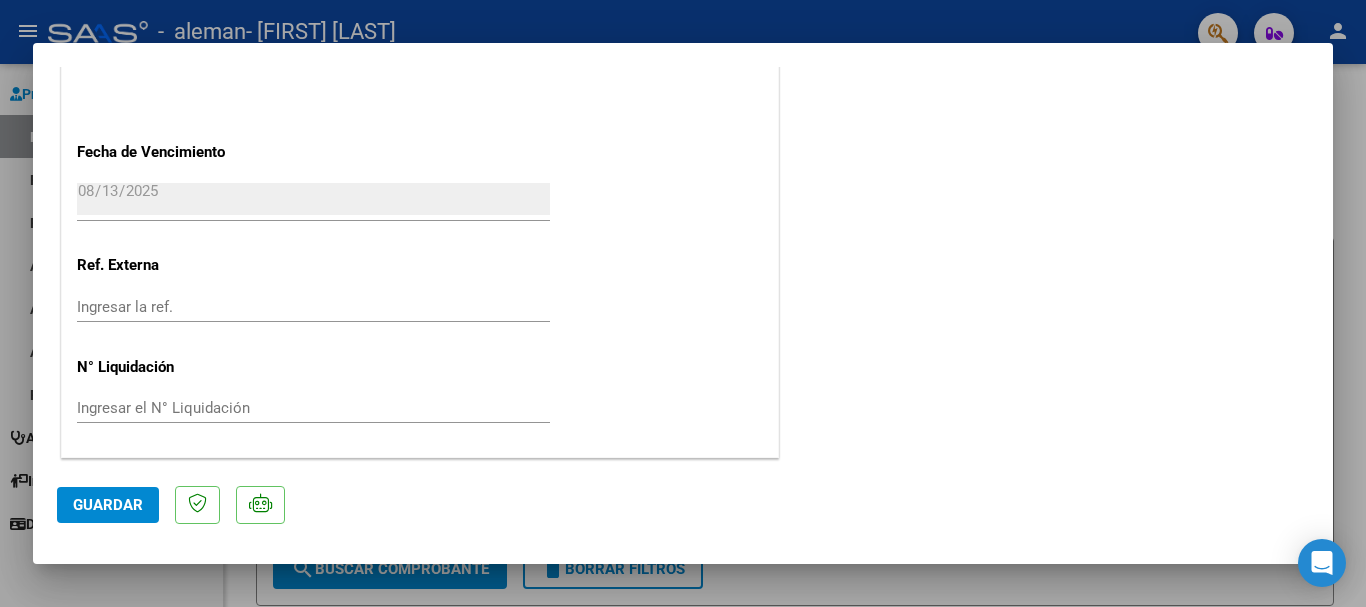 click at bounding box center [683, 303] 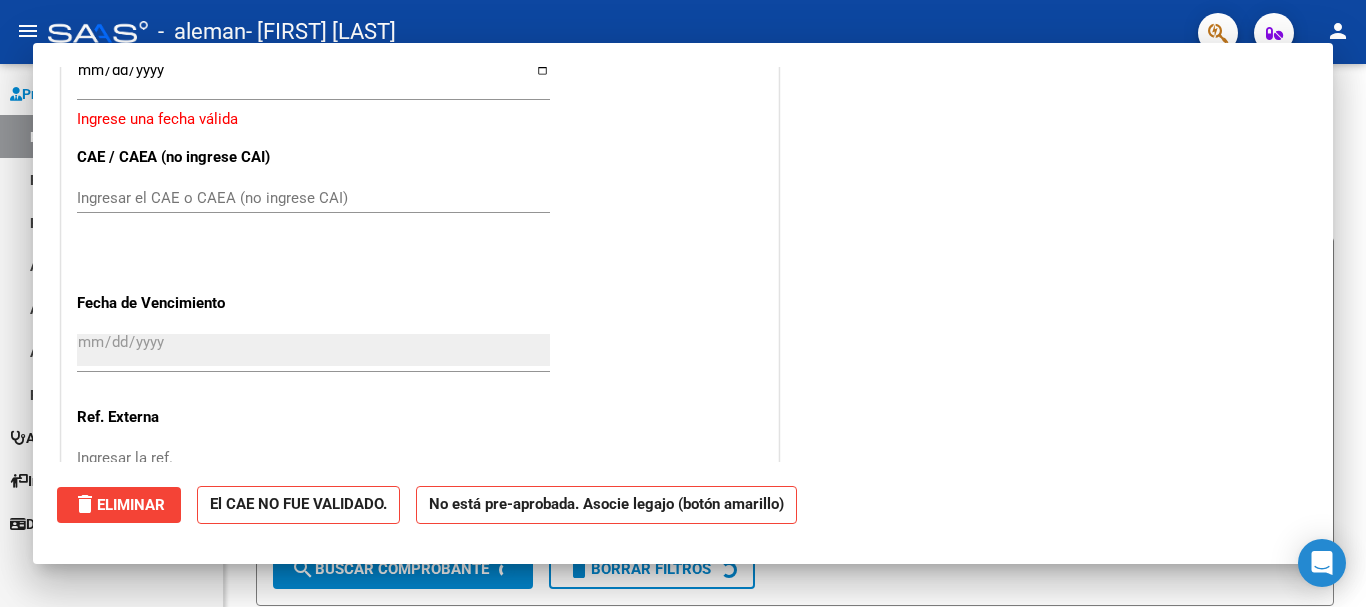scroll, scrollTop: 1547, scrollLeft: 0, axis: vertical 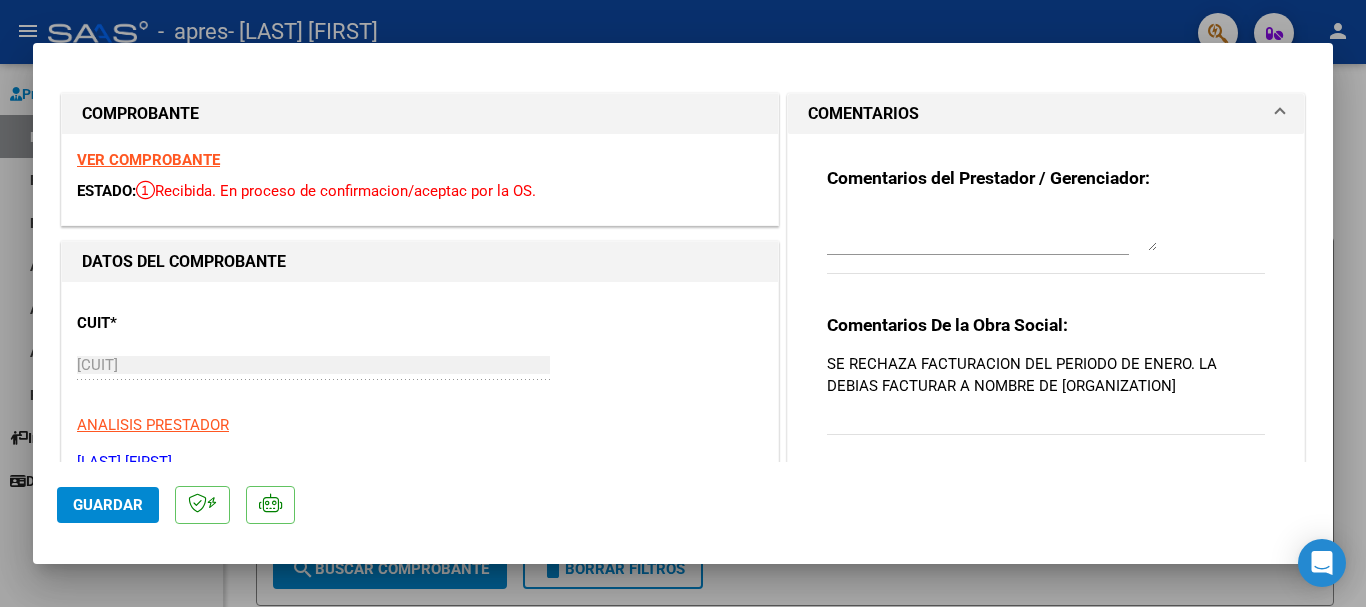 click at bounding box center [683, 303] 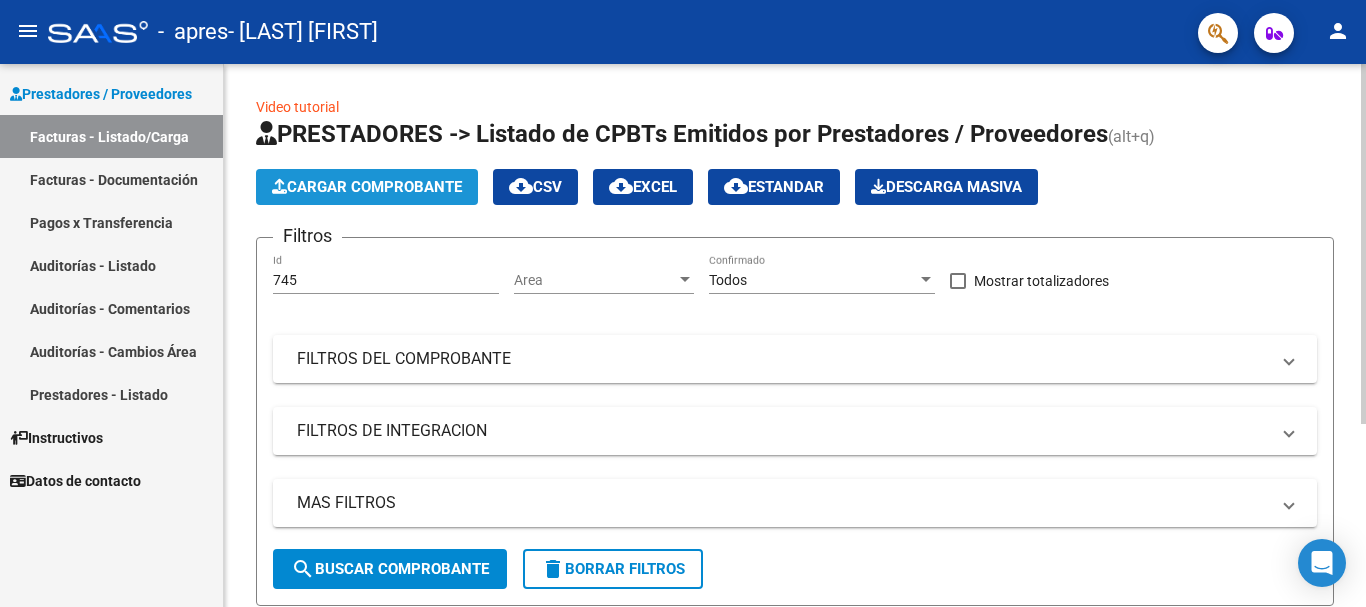 click on "Cargar Comprobante" 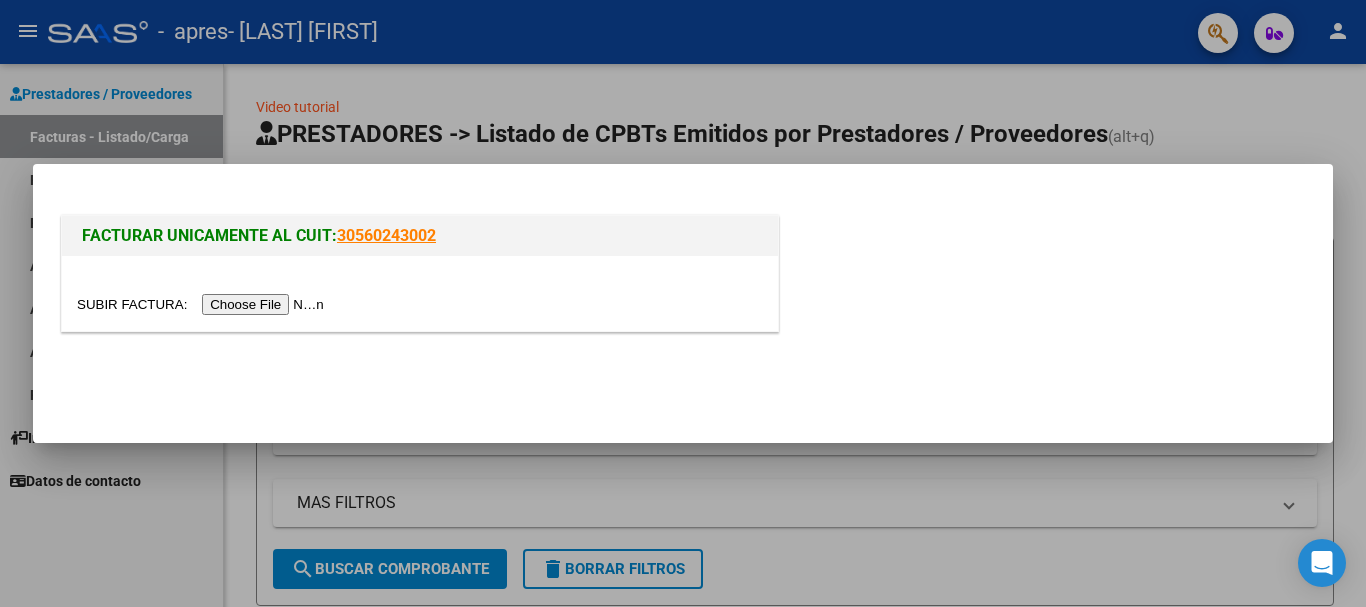 click at bounding box center [203, 304] 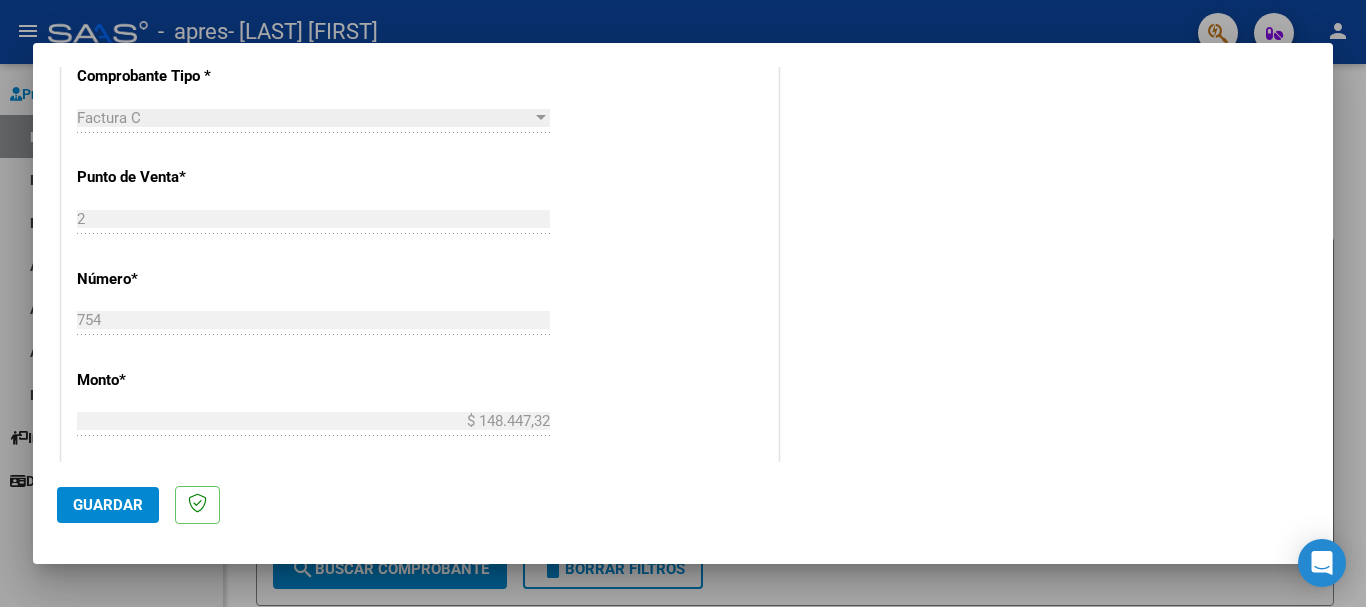 scroll, scrollTop: 743, scrollLeft: 0, axis: vertical 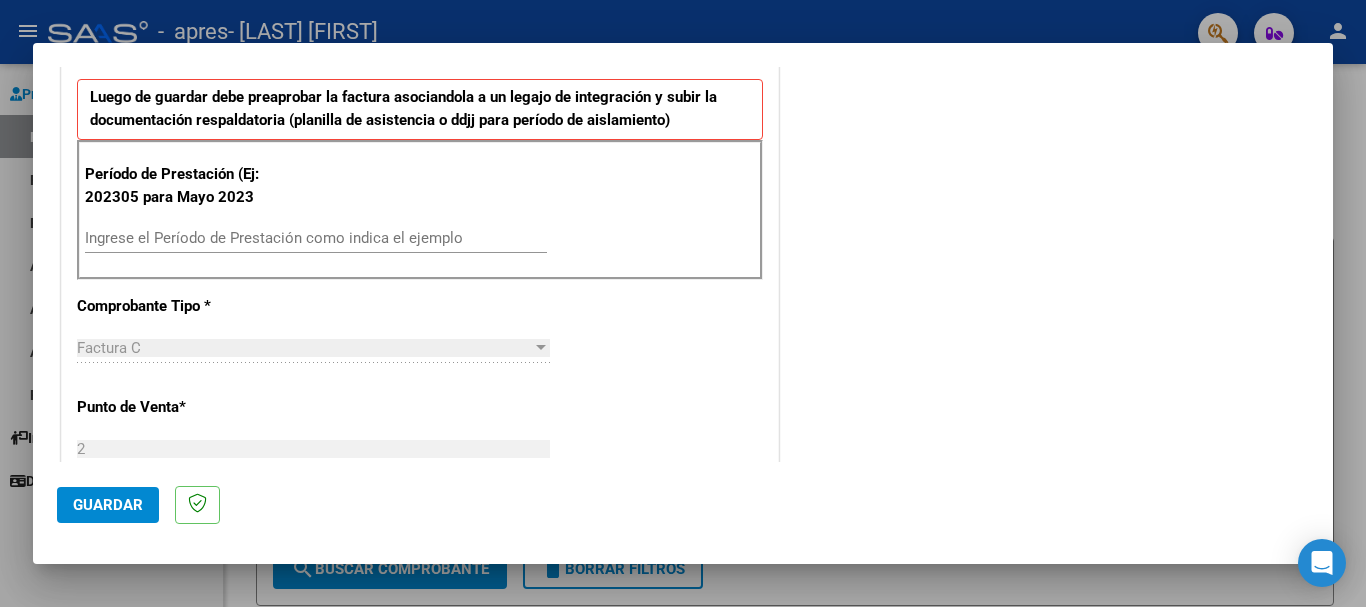 click on "Ingrese el Período de Prestación como indica el ejemplo" at bounding box center [316, 238] 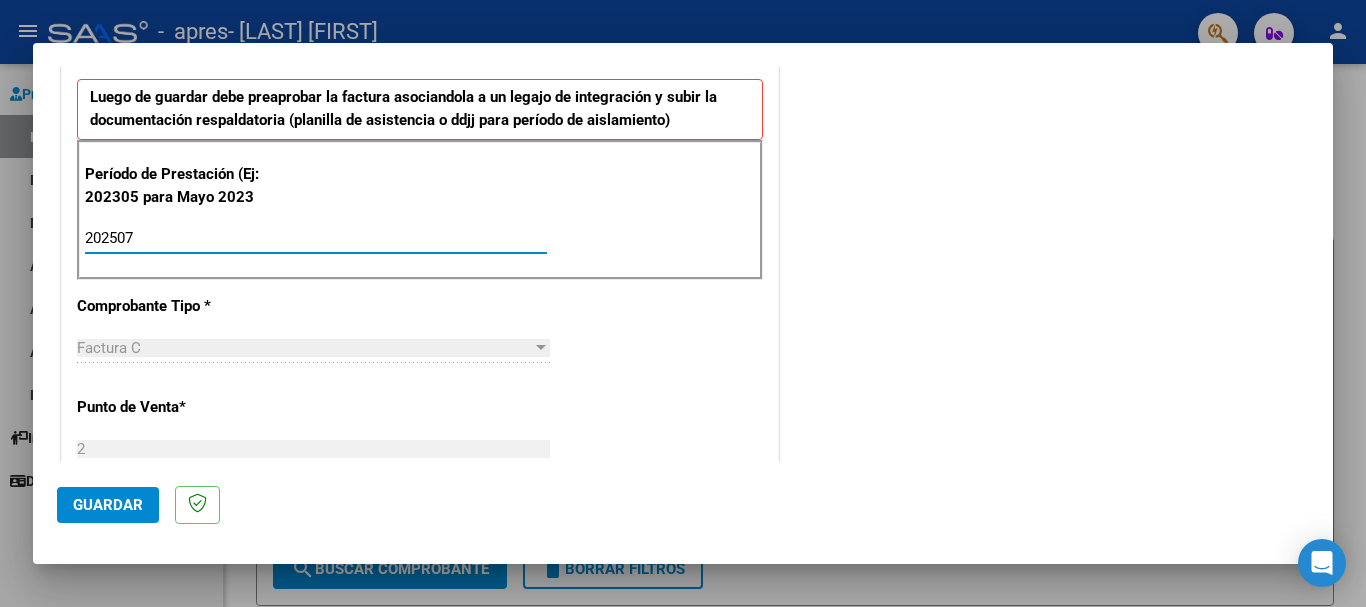 type on "202507" 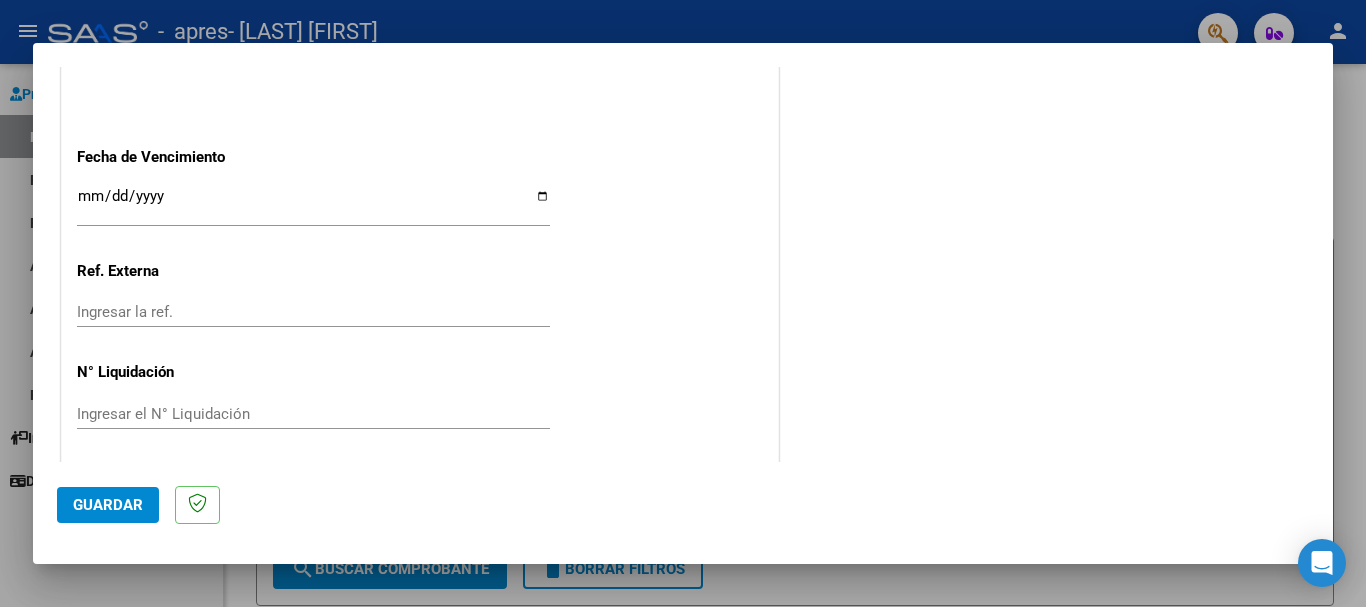 scroll, scrollTop: 1327, scrollLeft: 0, axis: vertical 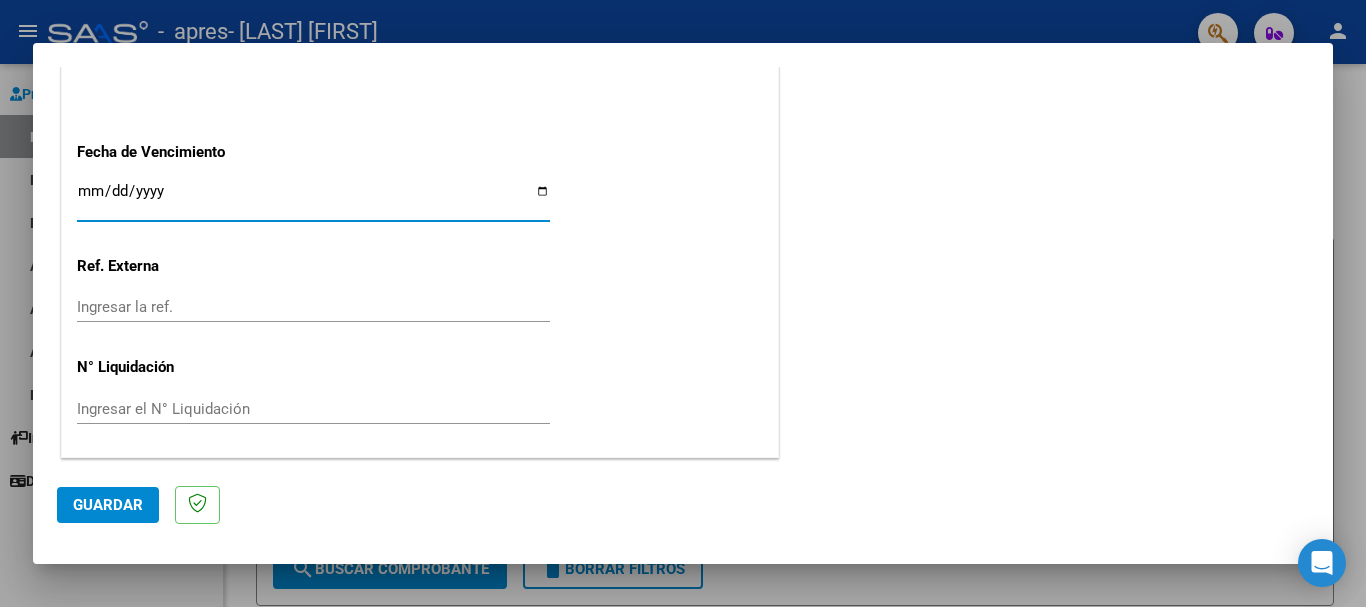 click on "Ingresar la fecha" at bounding box center (313, 199) 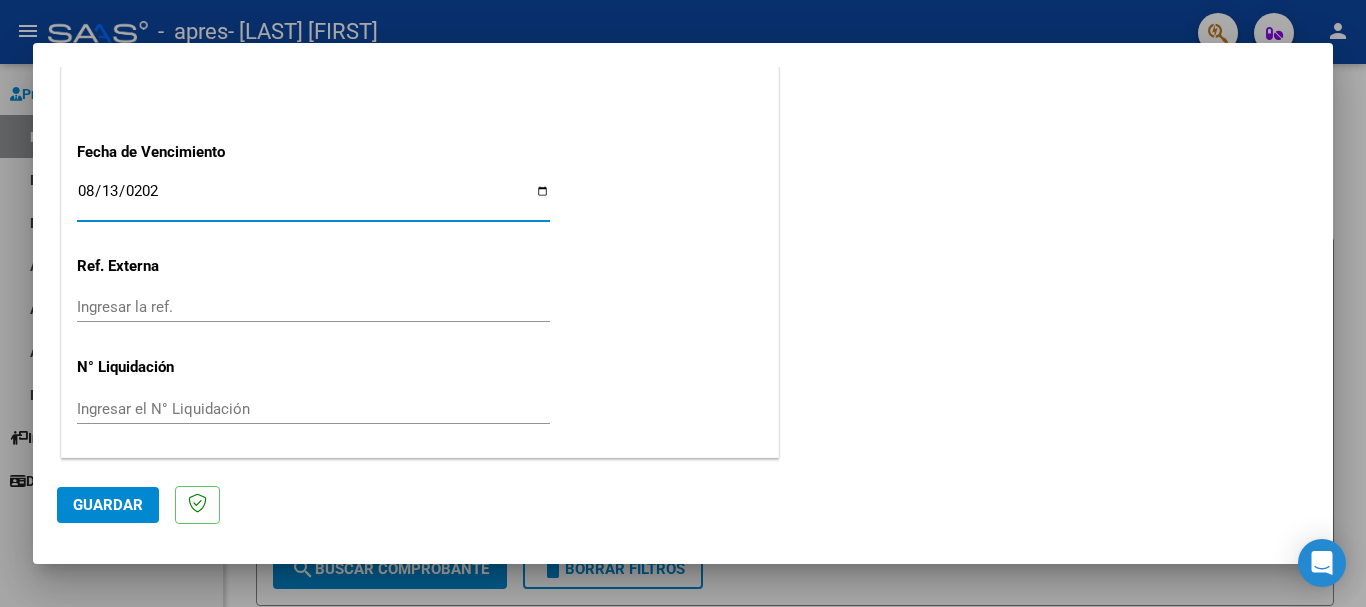 type on "2025-08-13" 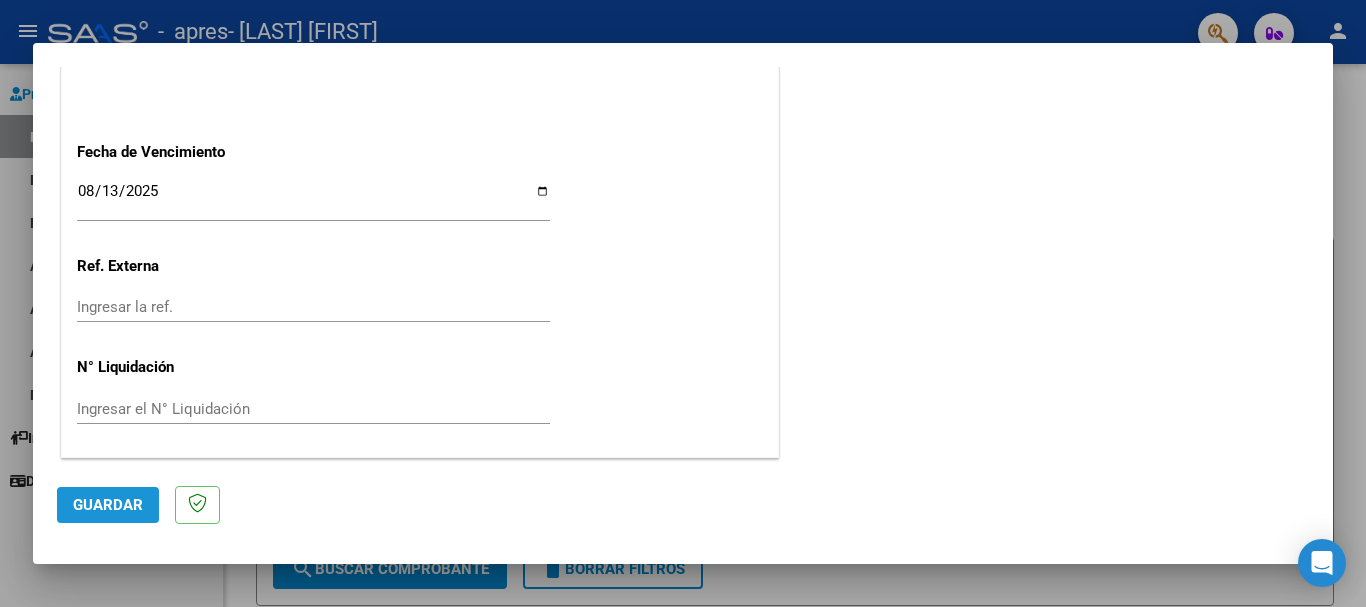 click on "Guardar" 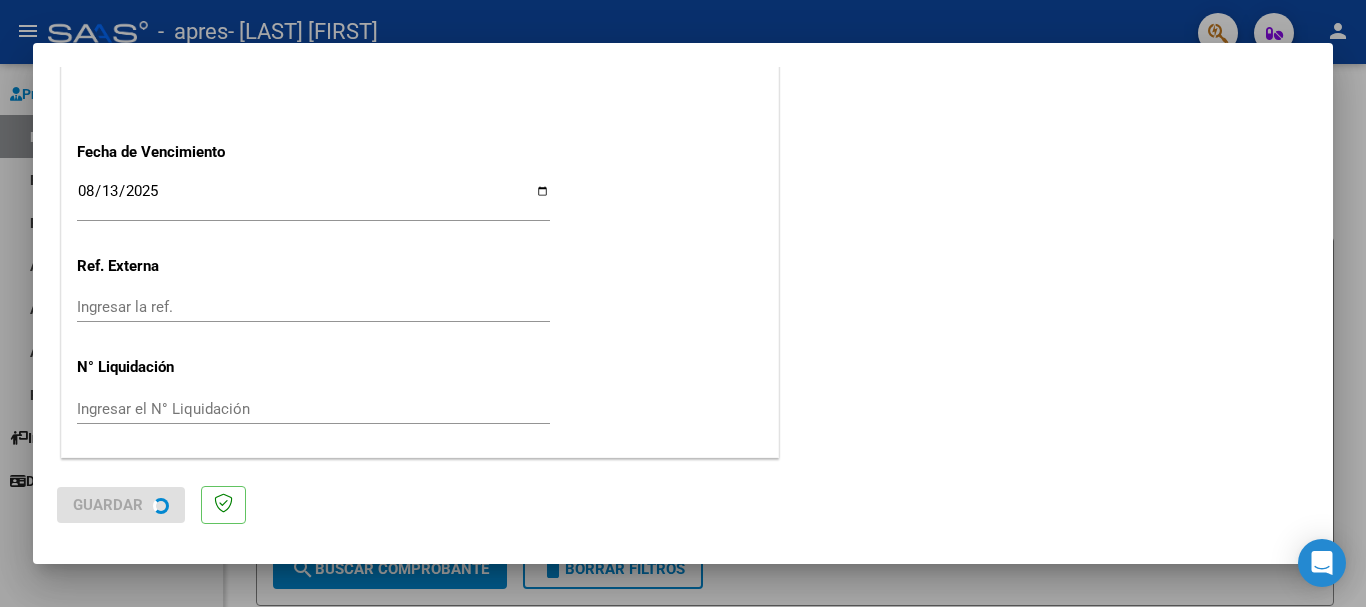 scroll, scrollTop: 0, scrollLeft: 0, axis: both 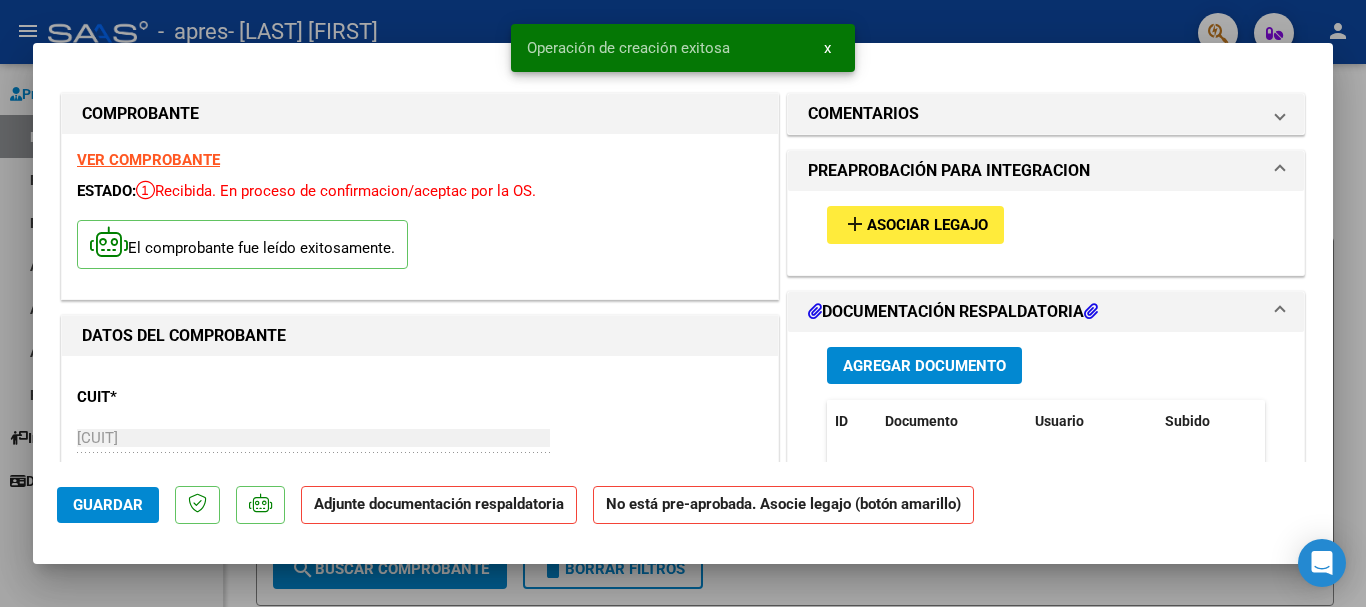 click on "Asociar Legajo" at bounding box center (927, 226) 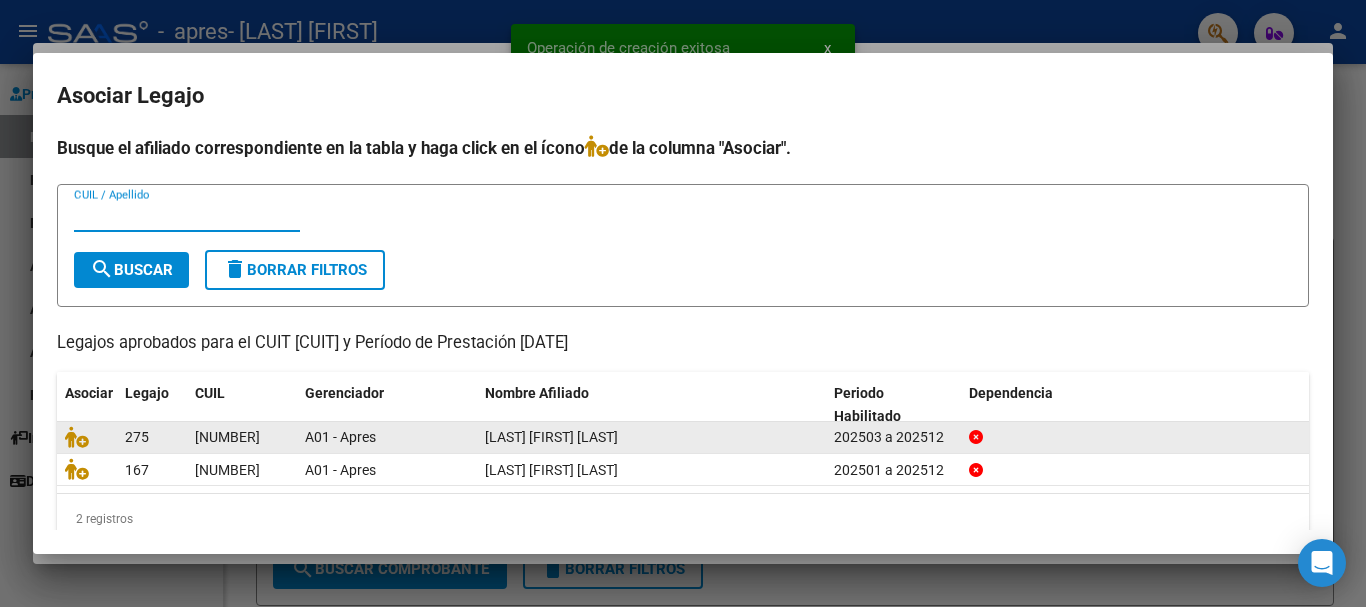 click on "A01 - Apres" 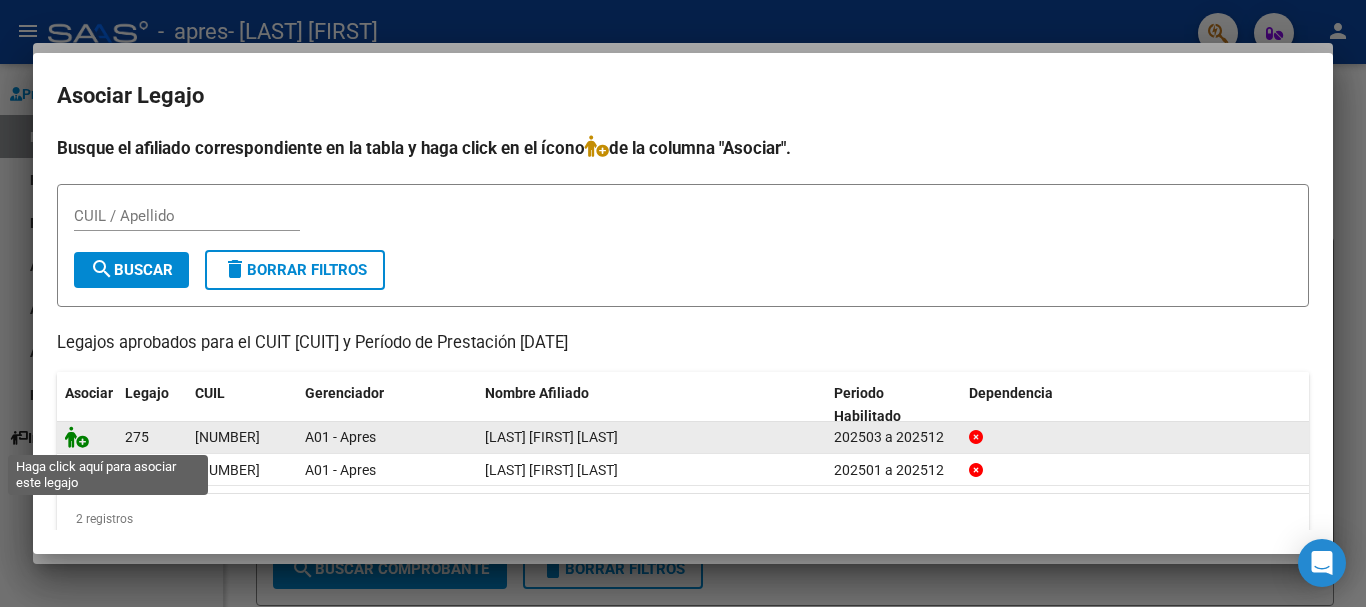click 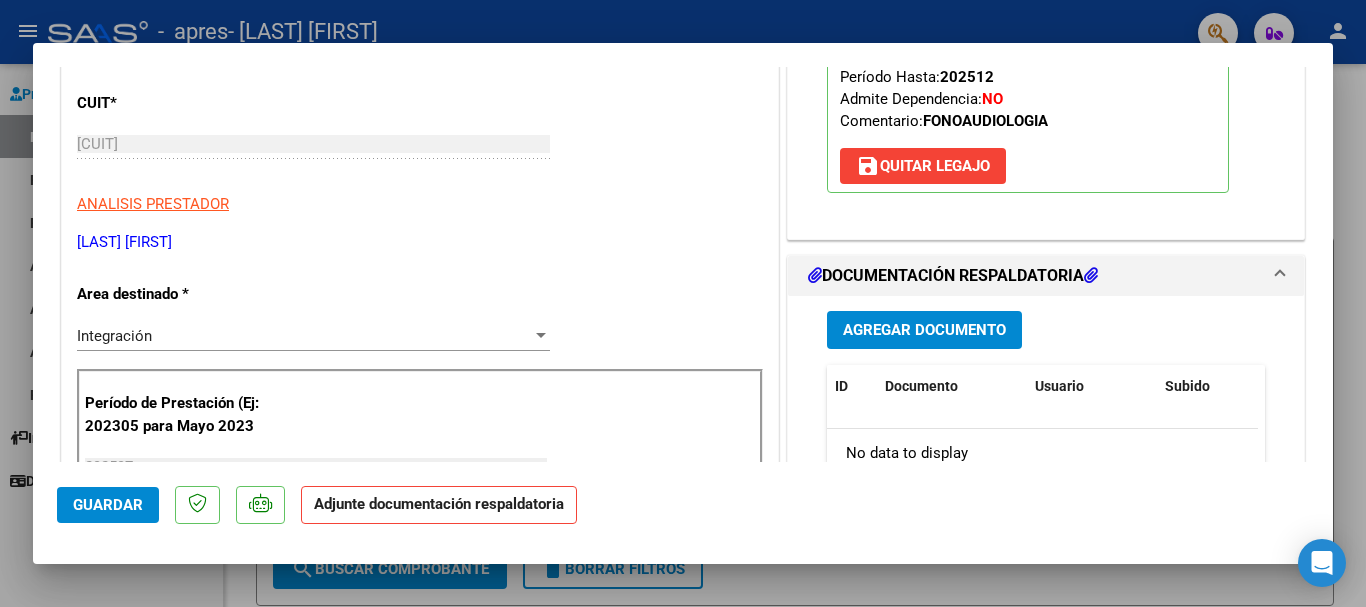 scroll, scrollTop: 419, scrollLeft: 0, axis: vertical 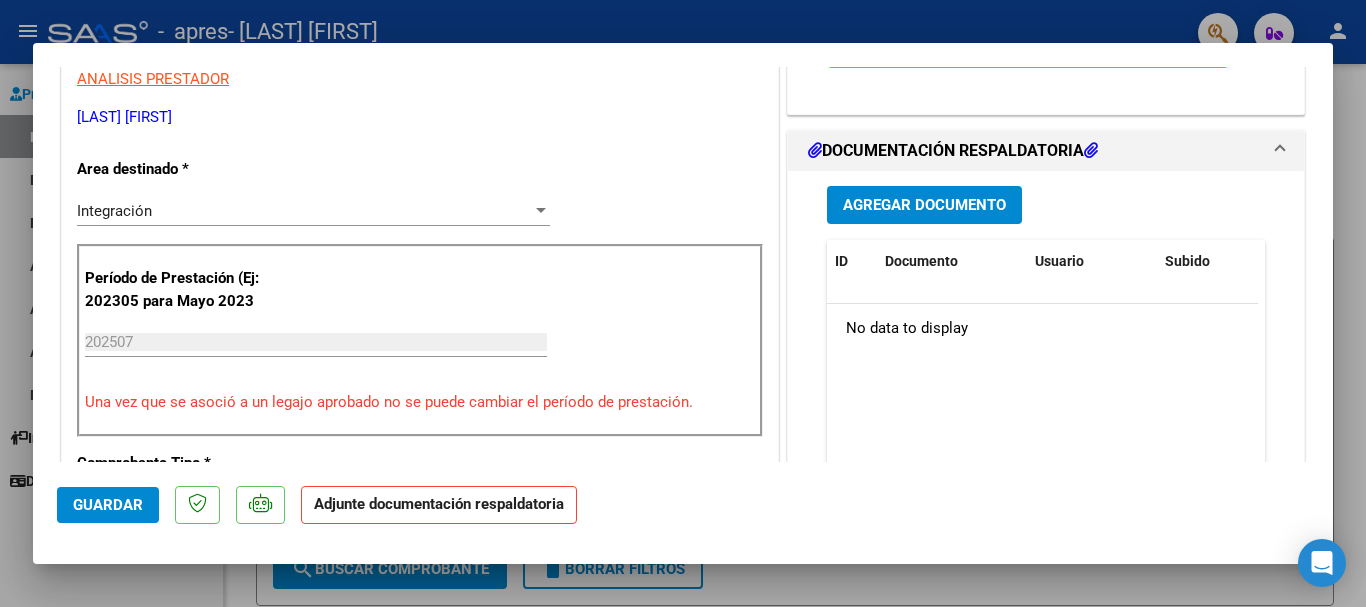 click on "Agregar Documento" at bounding box center [924, 204] 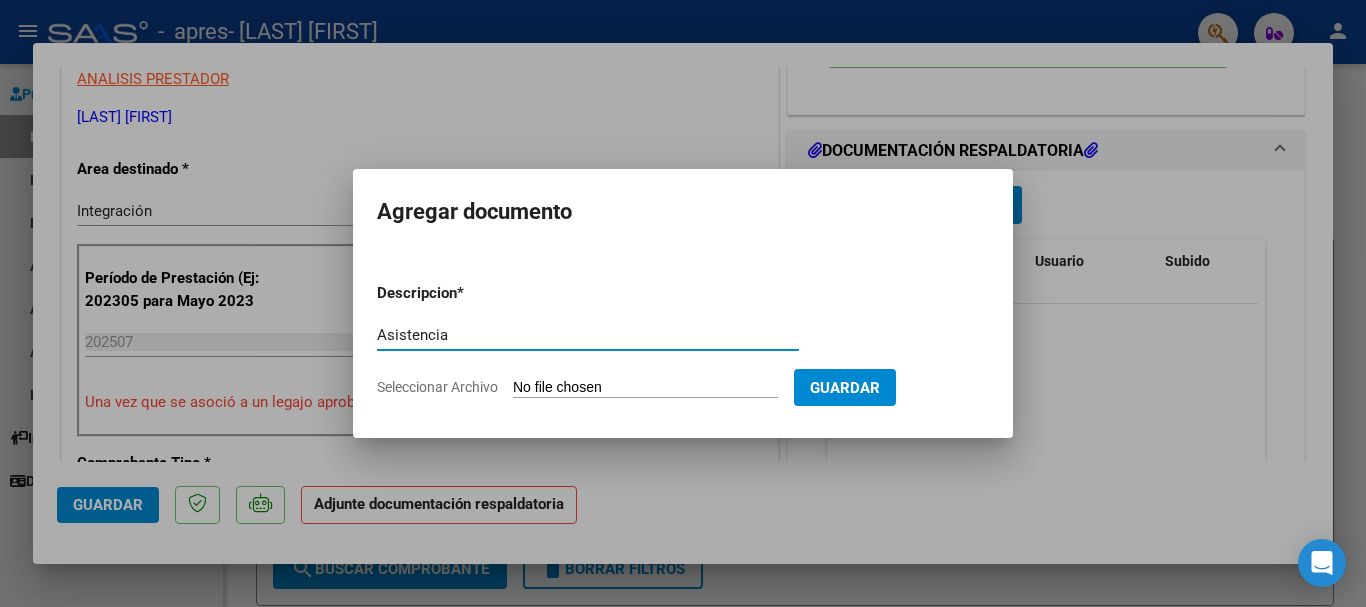 type on "Asistencia" 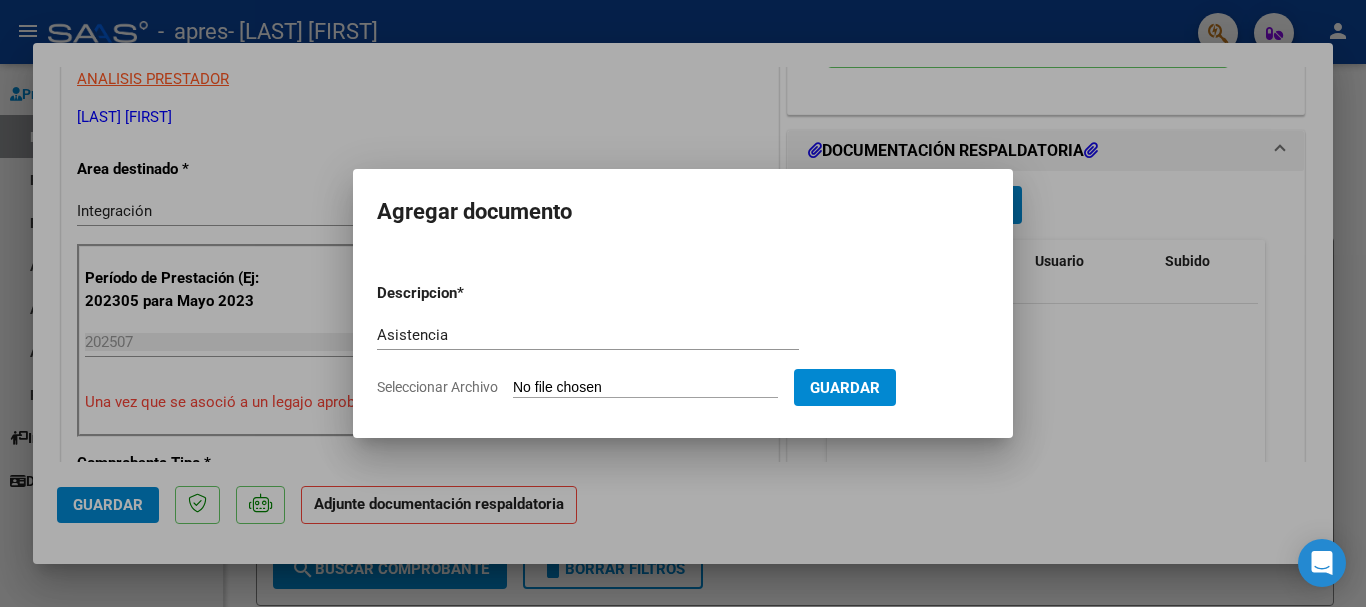 click on "Seleccionar Archivo" at bounding box center [645, 388] 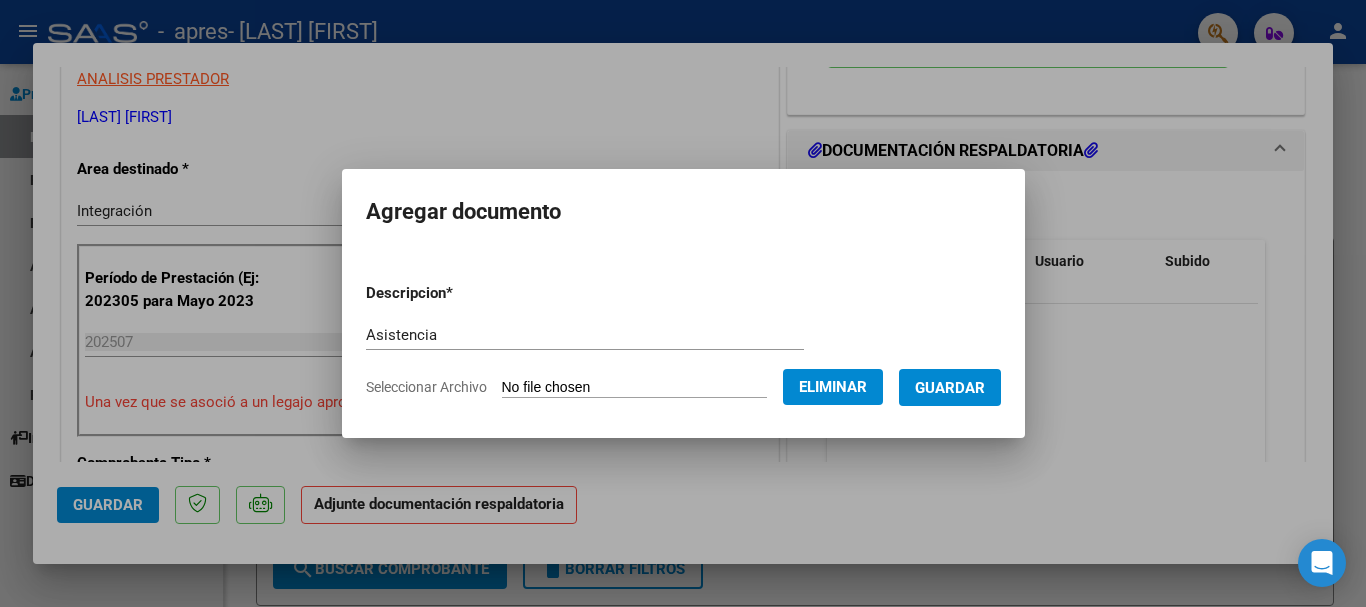 click on "Guardar" at bounding box center [950, 388] 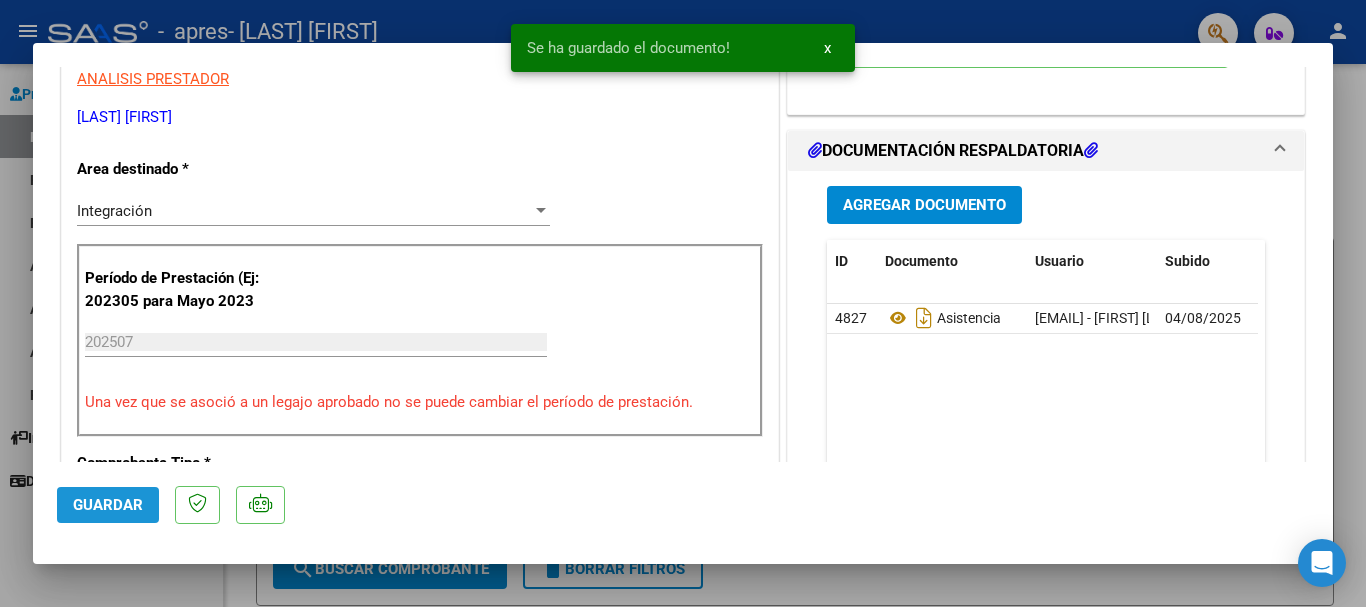 click on "Guardar" 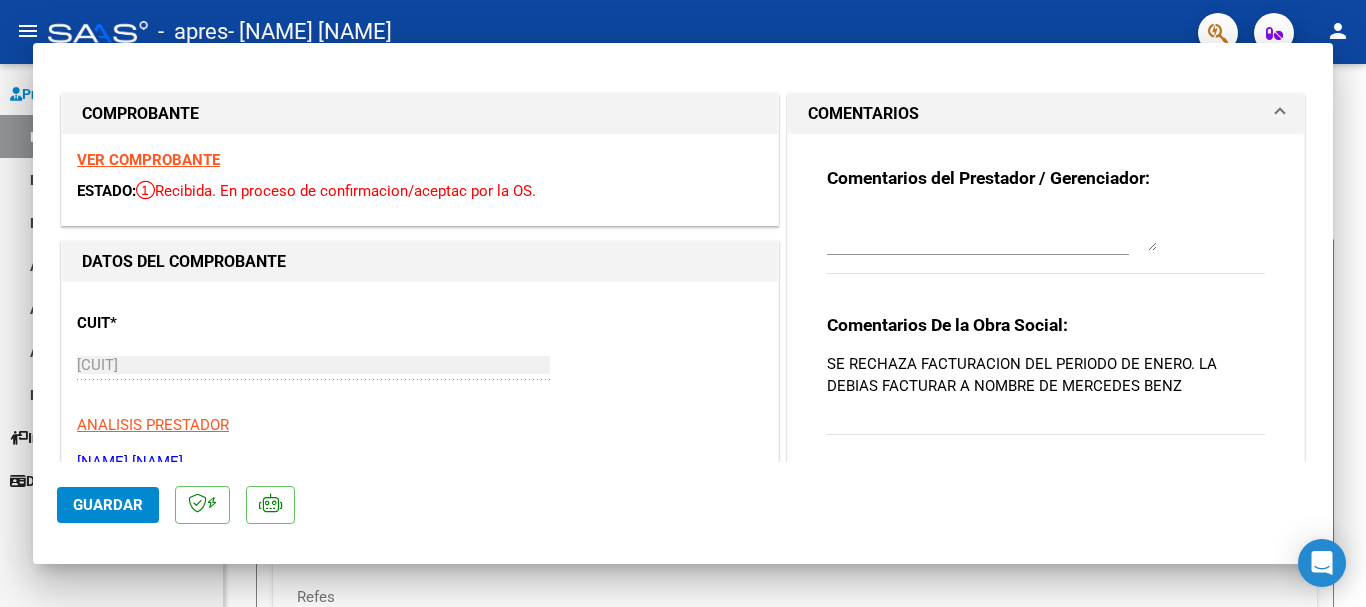 scroll, scrollTop: 0, scrollLeft: 0, axis: both 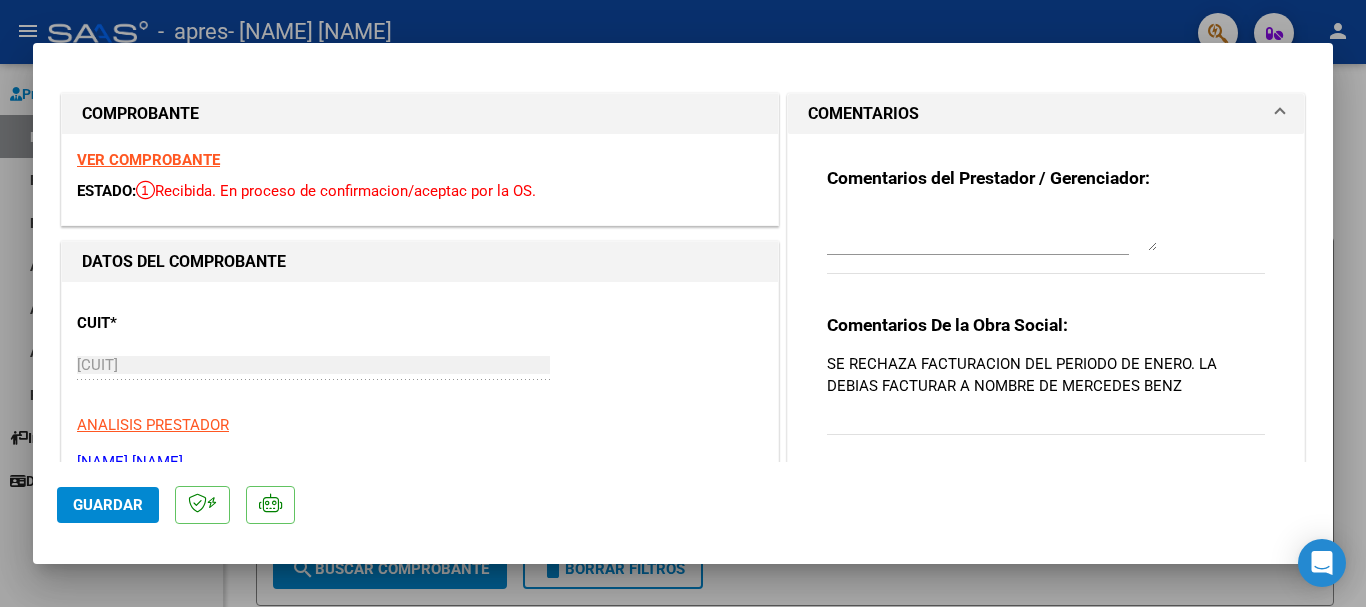 click at bounding box center [683, 303] 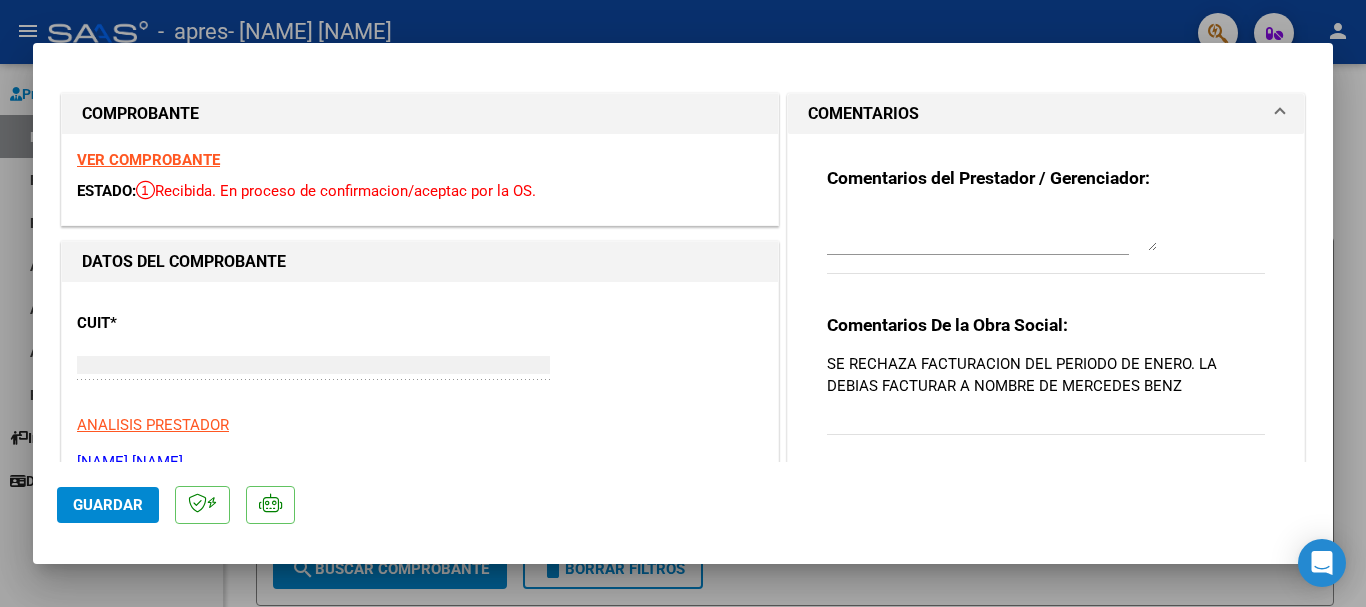 type 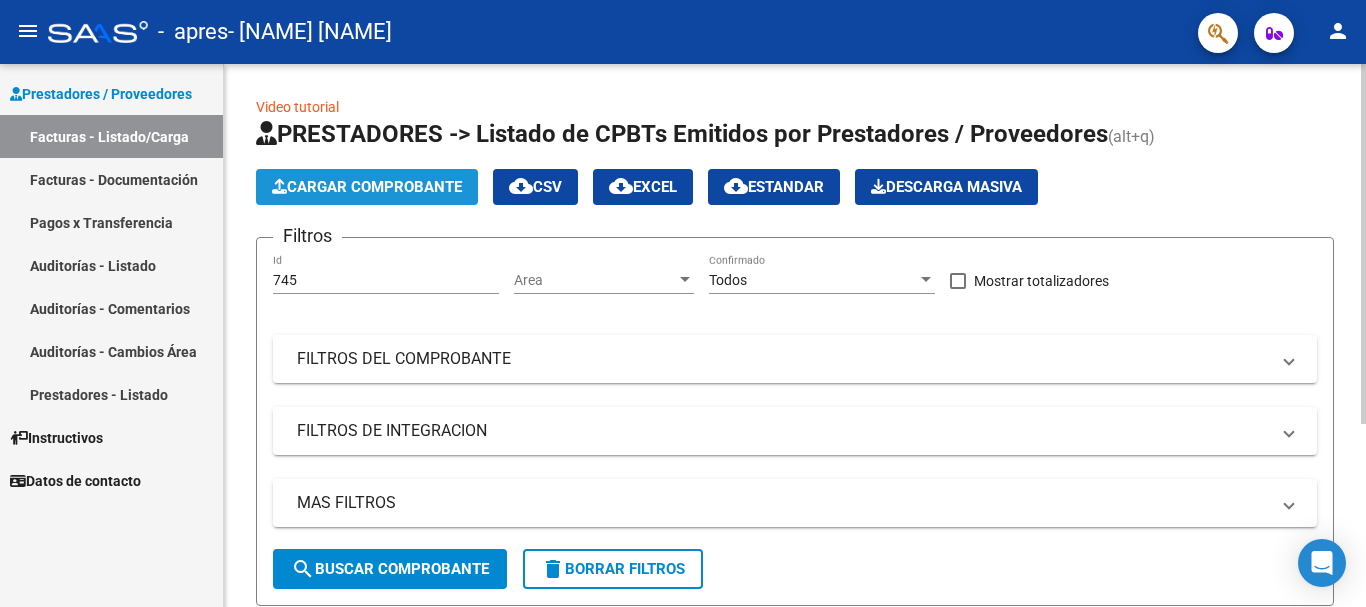 click on "Cargar Comprobante" 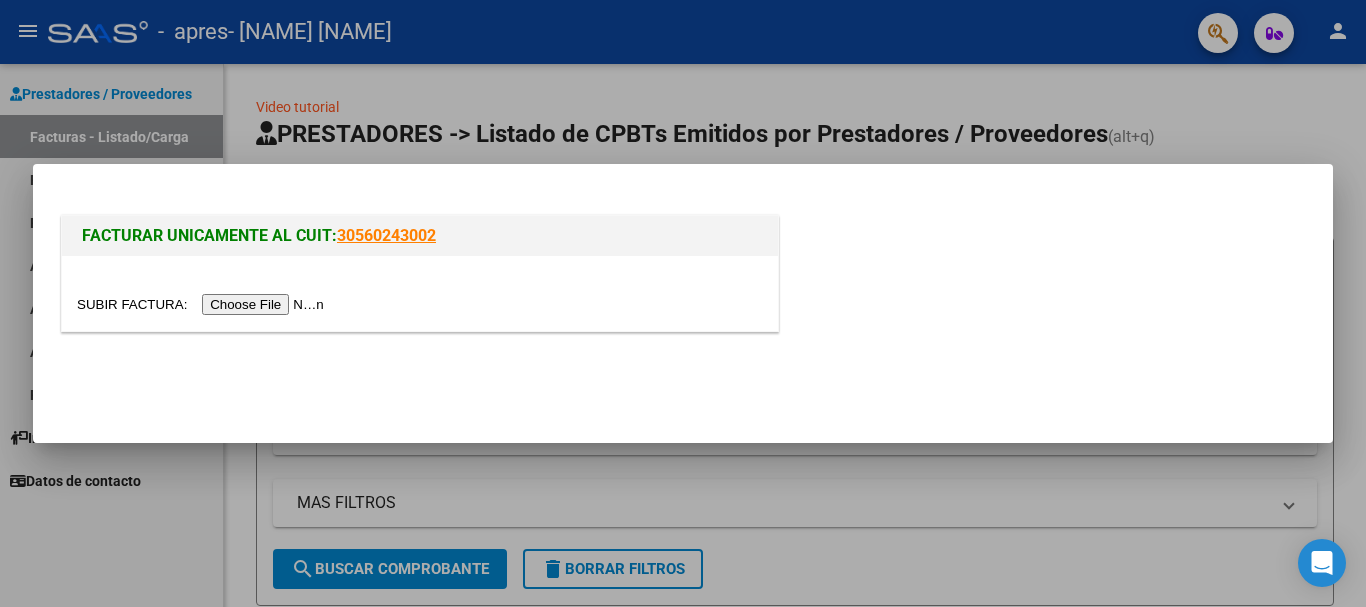 click at bounding box center [203, 304] 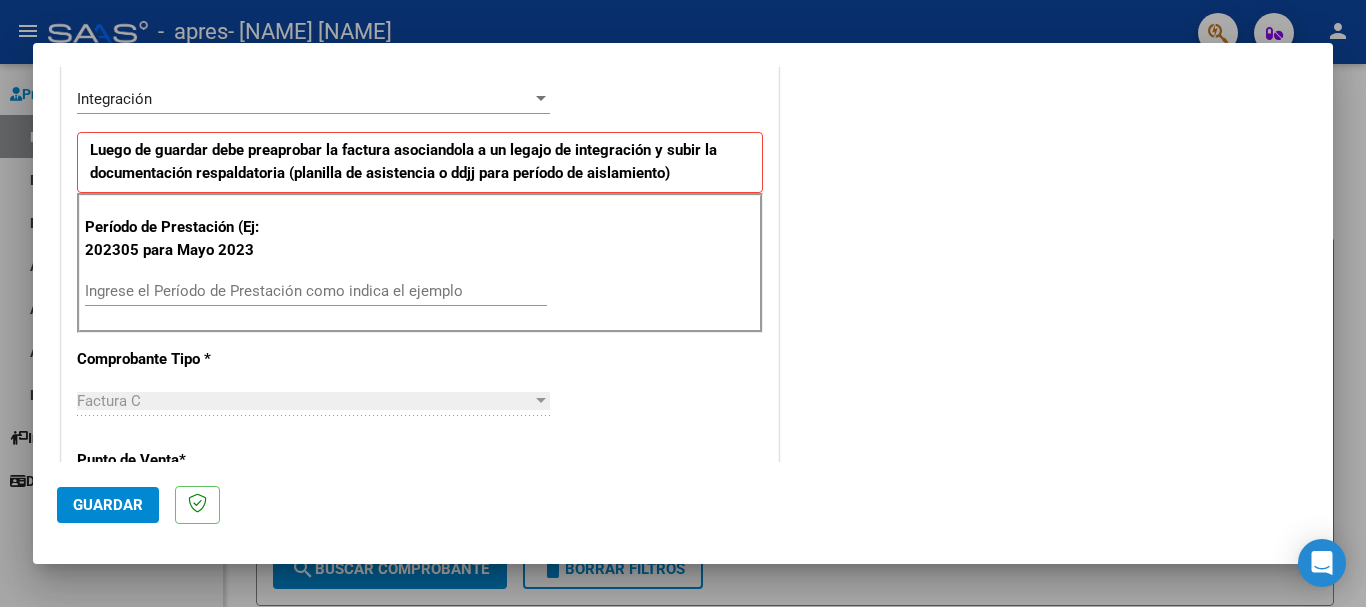 scroll, scrollTop: 465, scrollLeft: 0, axis: vertical 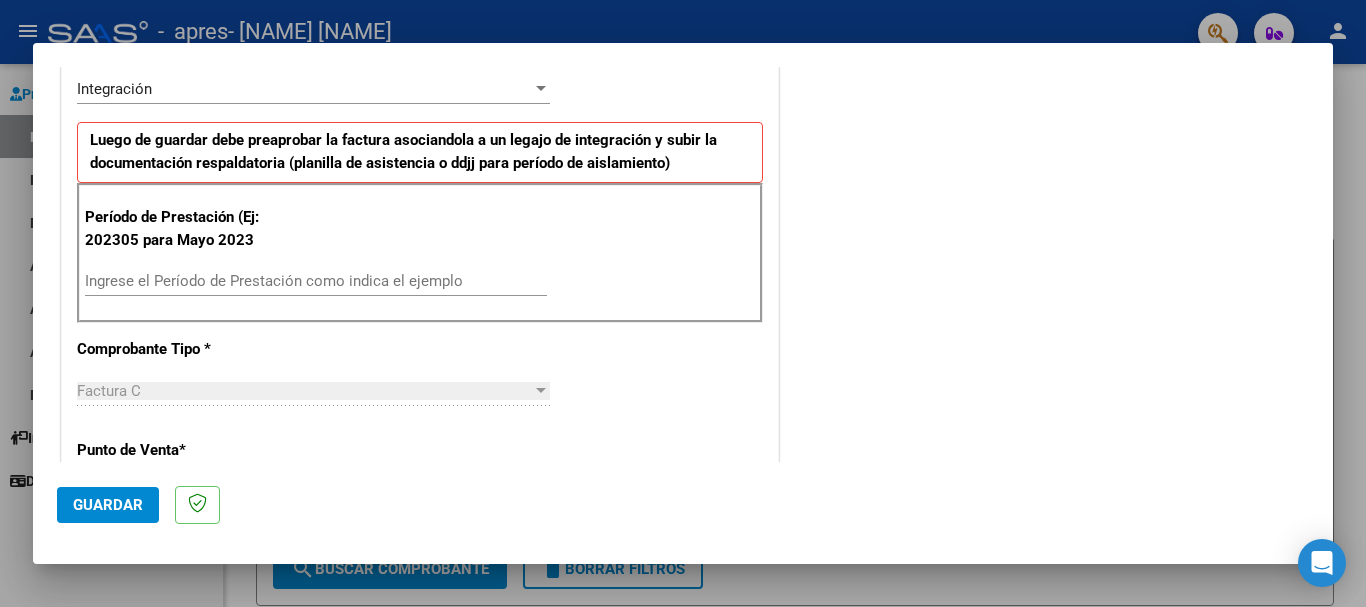 click on "Ingrese el Período de Prestación como indica el ejemplo" at bounding box center [316, 281] 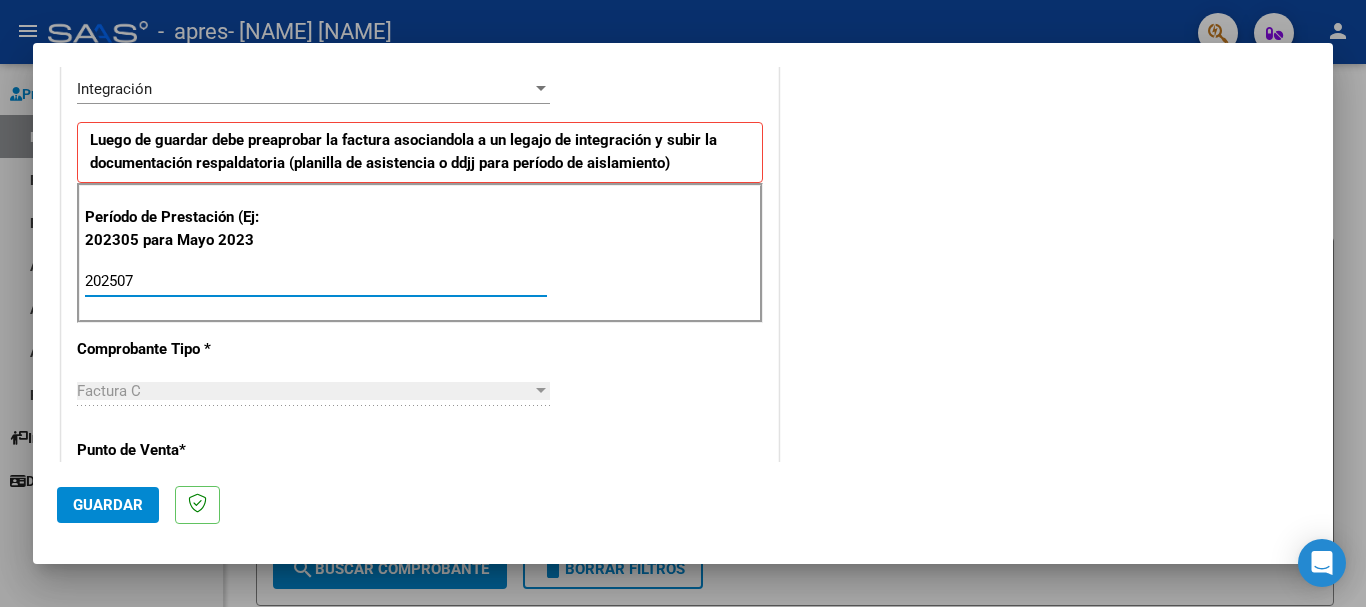 type on "202507" 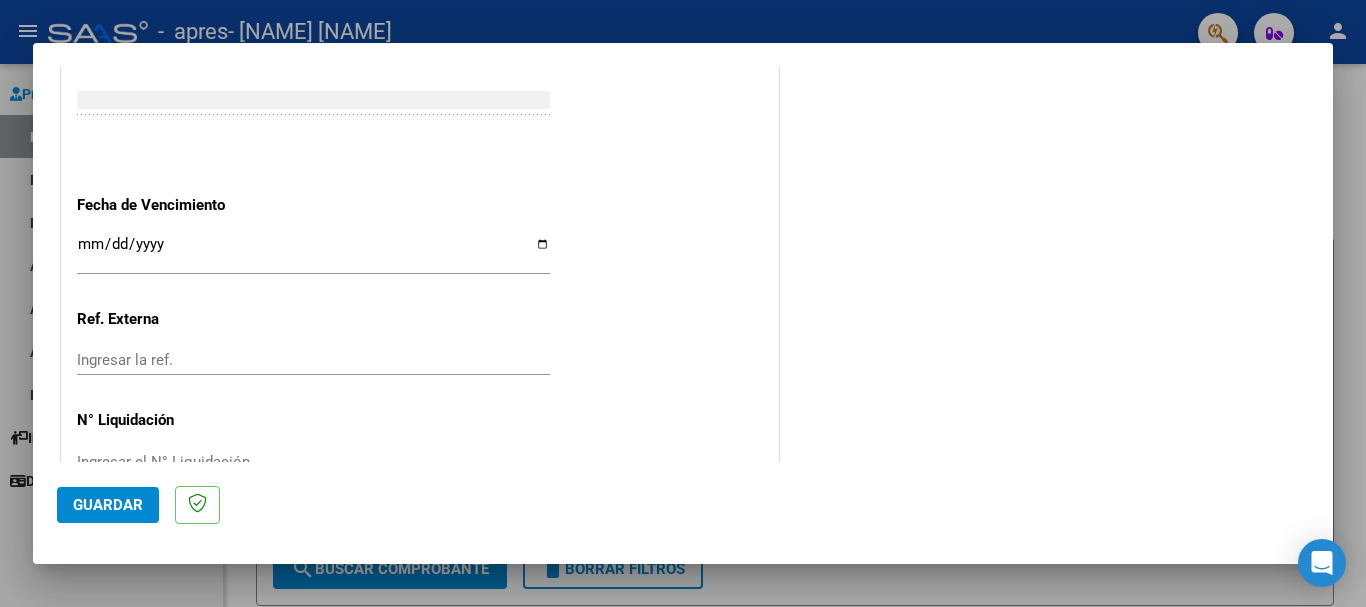 scroll, scrollTop: 1289, scrollLeft: 0, axis: vertical 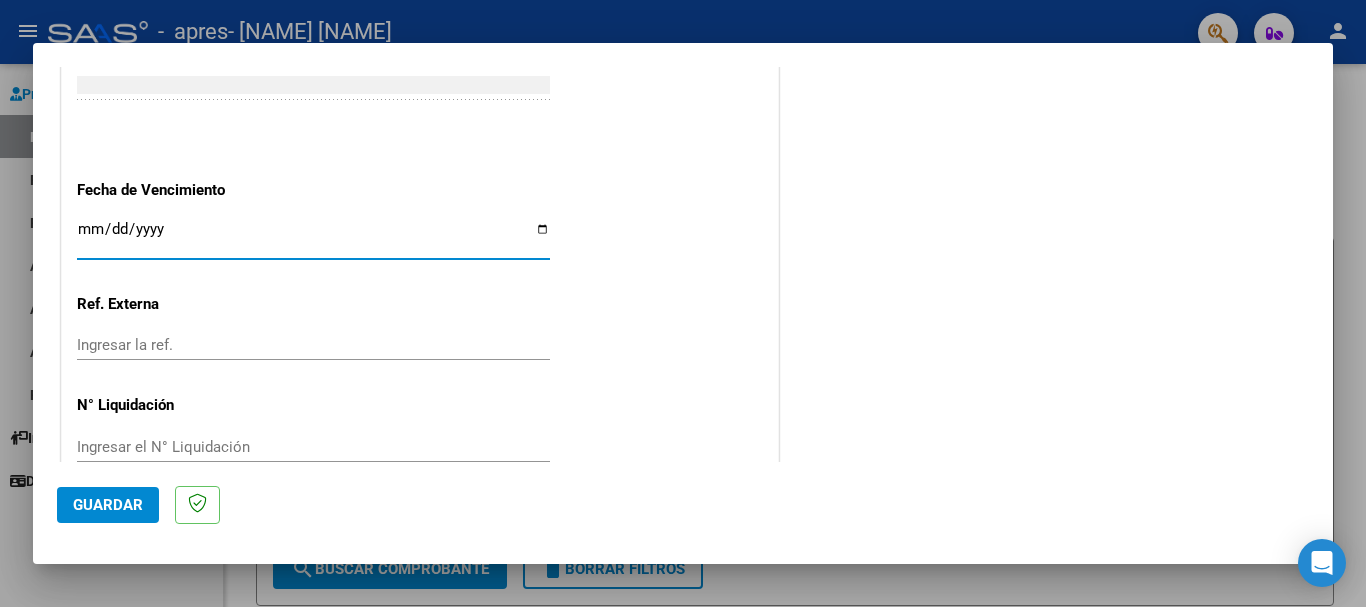 click on "Ingresar la fecha" at bounding box center [313, 237] 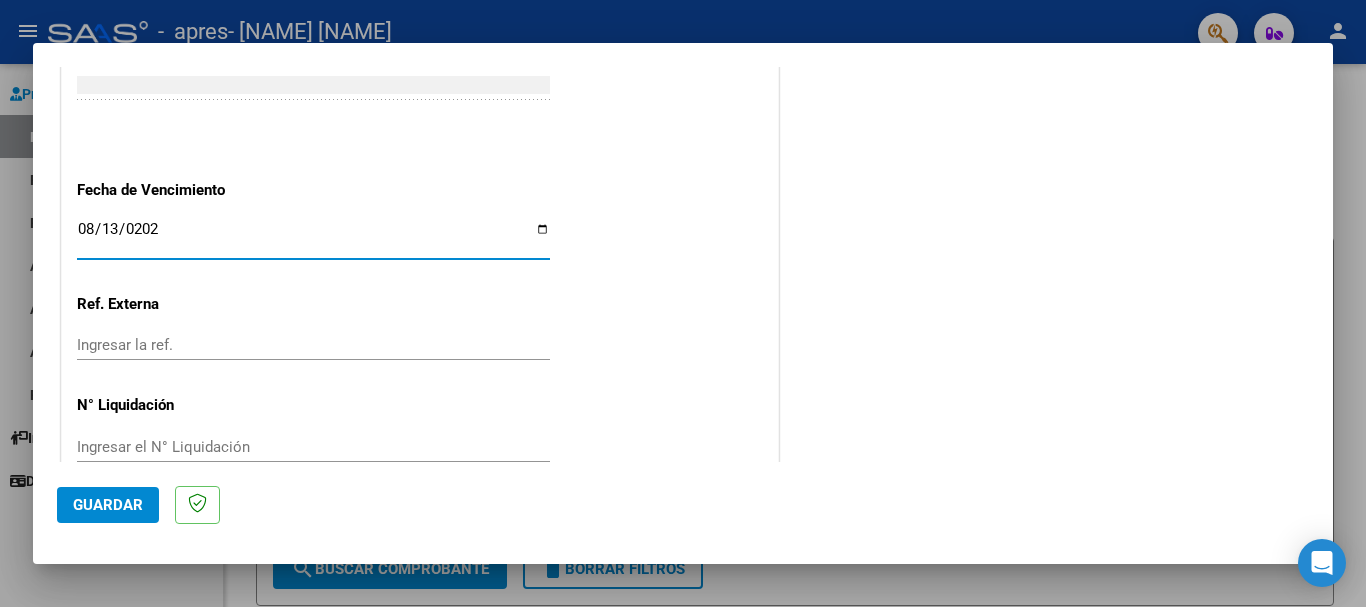 type on "2025-08-13" 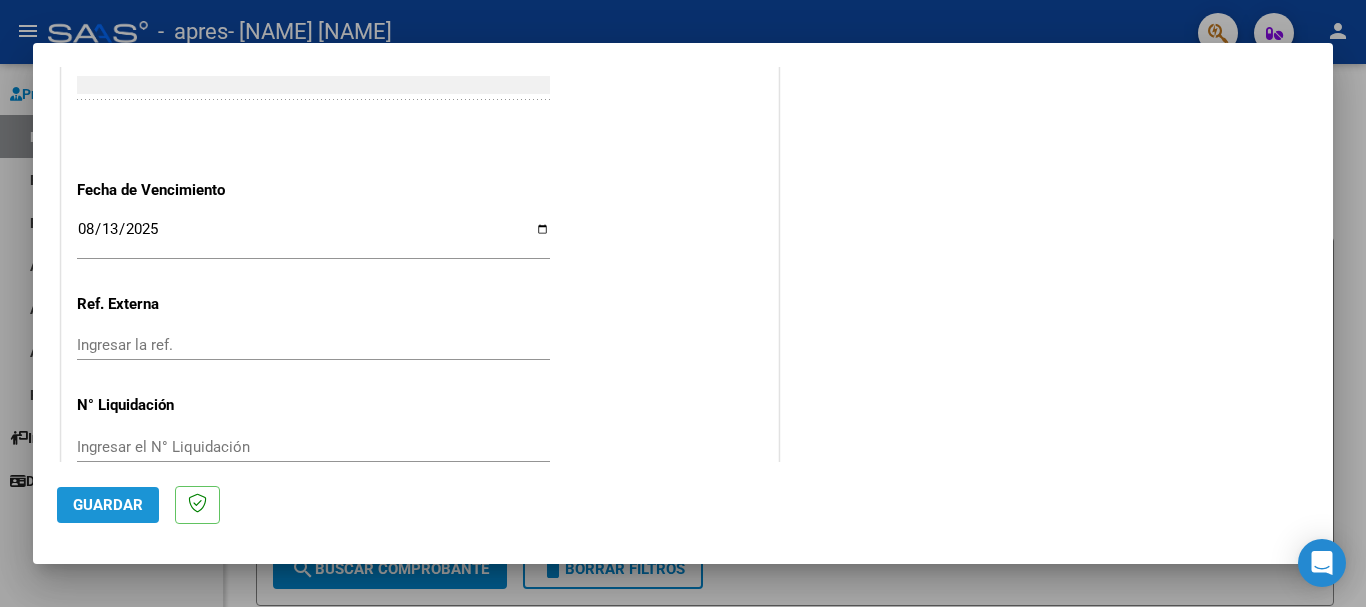 click on "Guardar" 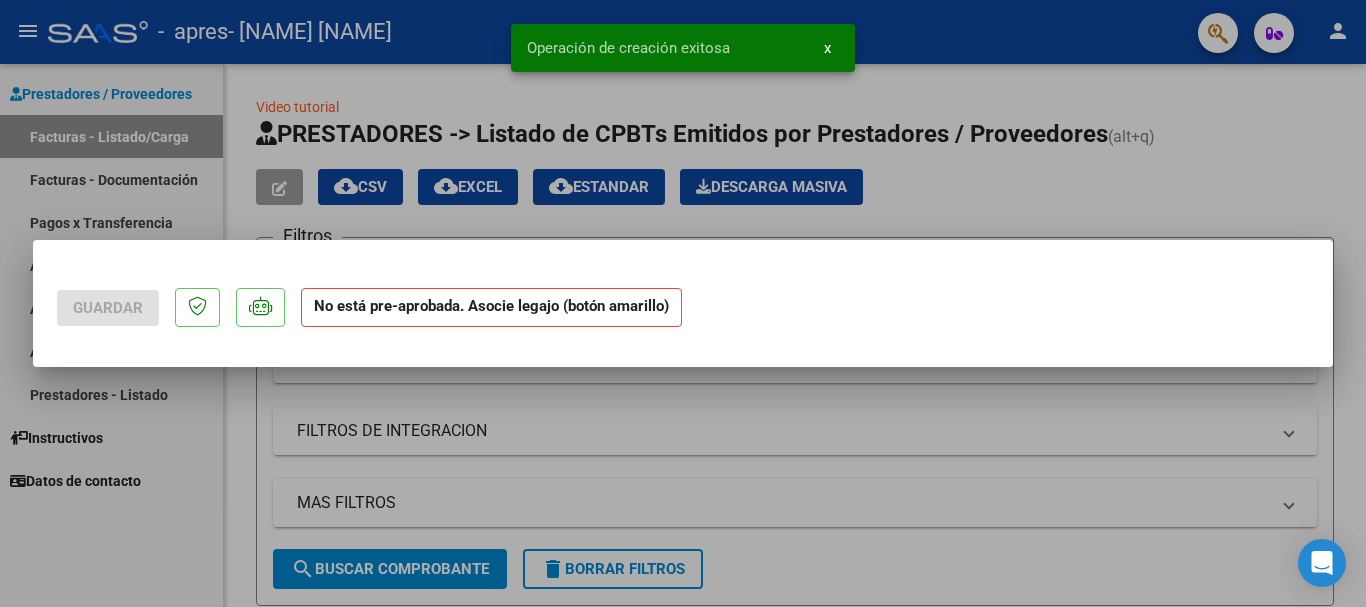 scroll, scrollTop: 0, scrollLeft: 0, axis: both 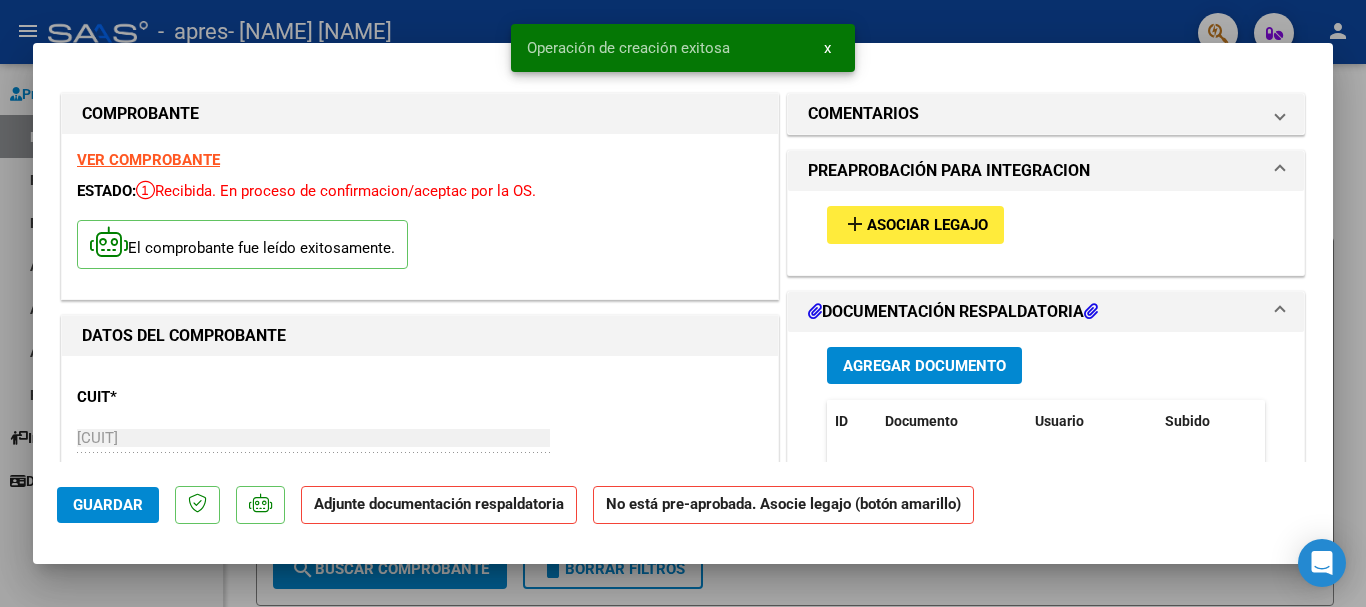 click on "Asociar Legajo" at bounding box center [927, 226] 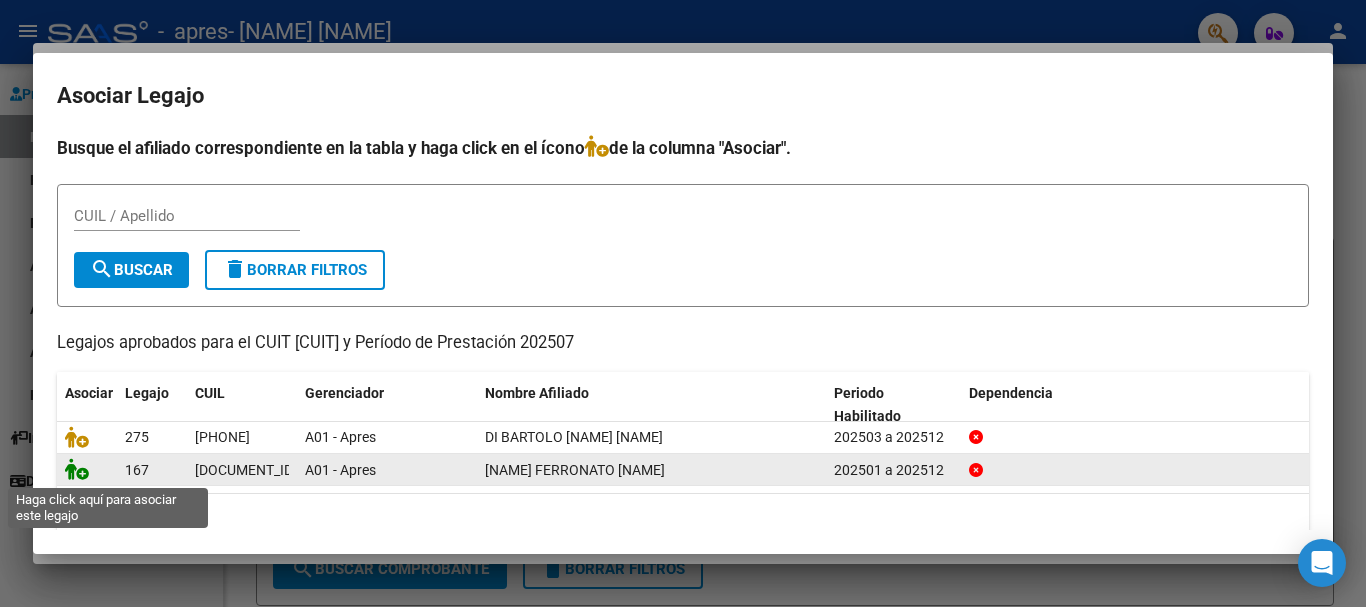 click 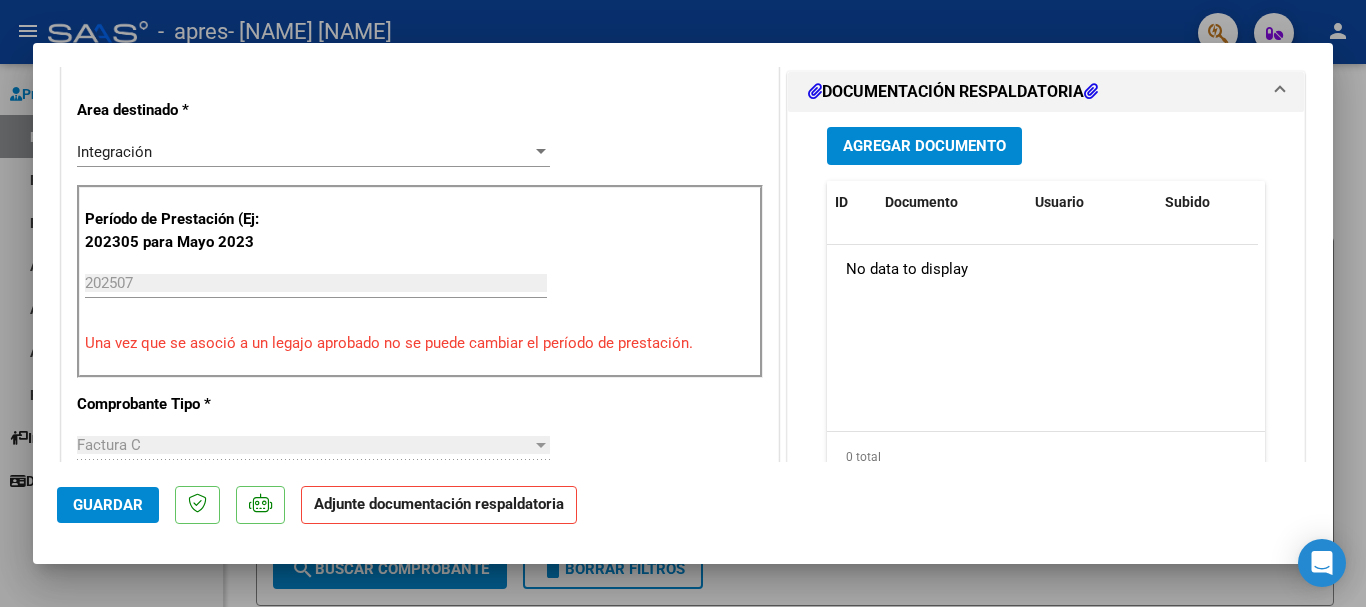 scroll, scrollTop: 533, scrollLeft: 0, axis: vertical 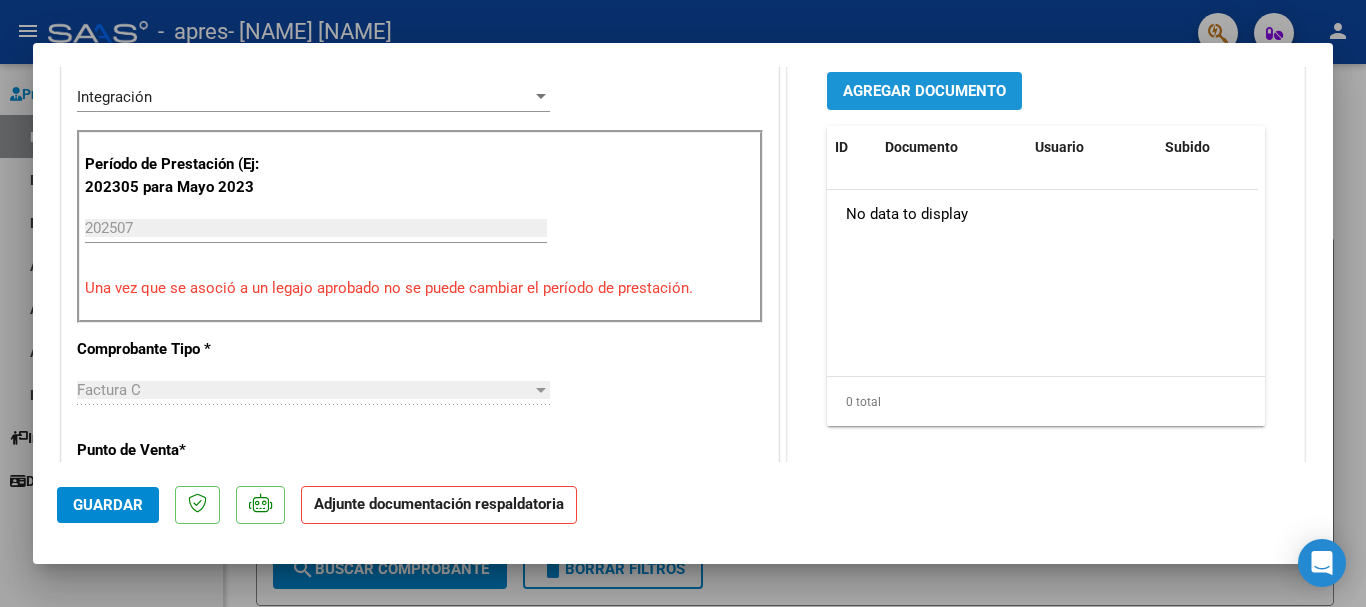 click on "Agregar Documento" at bounding box center [924, 90] 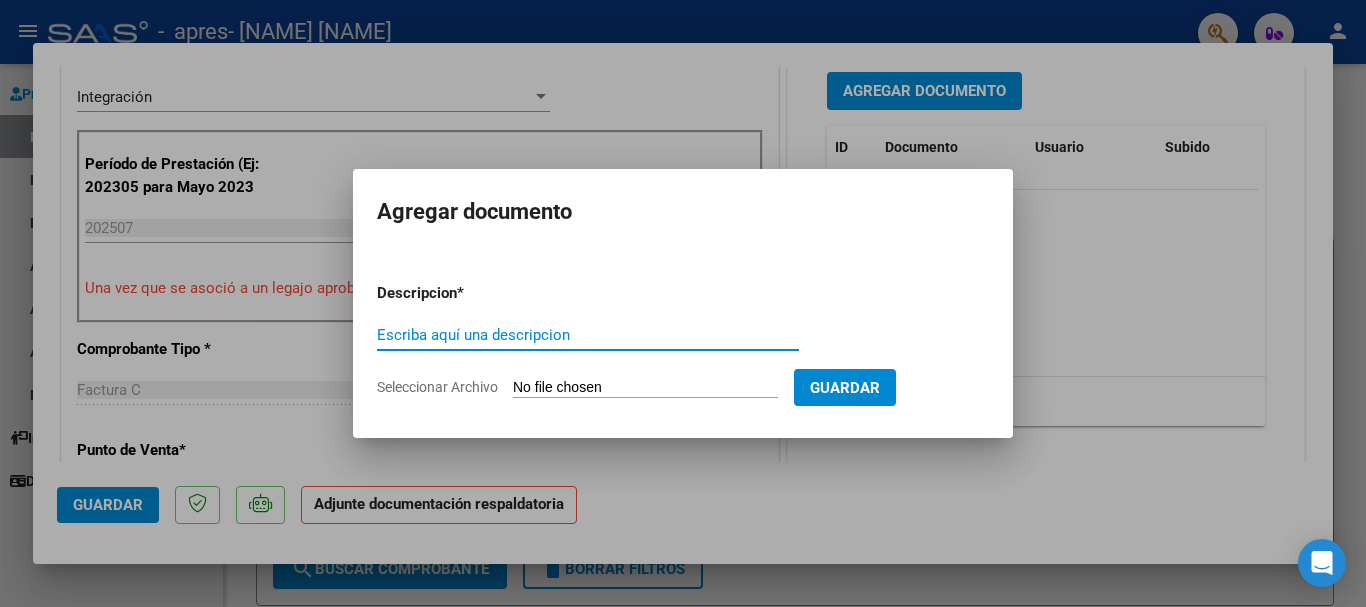 click on "Escriba aquí una descripcion" at bounding box center [588, 335] 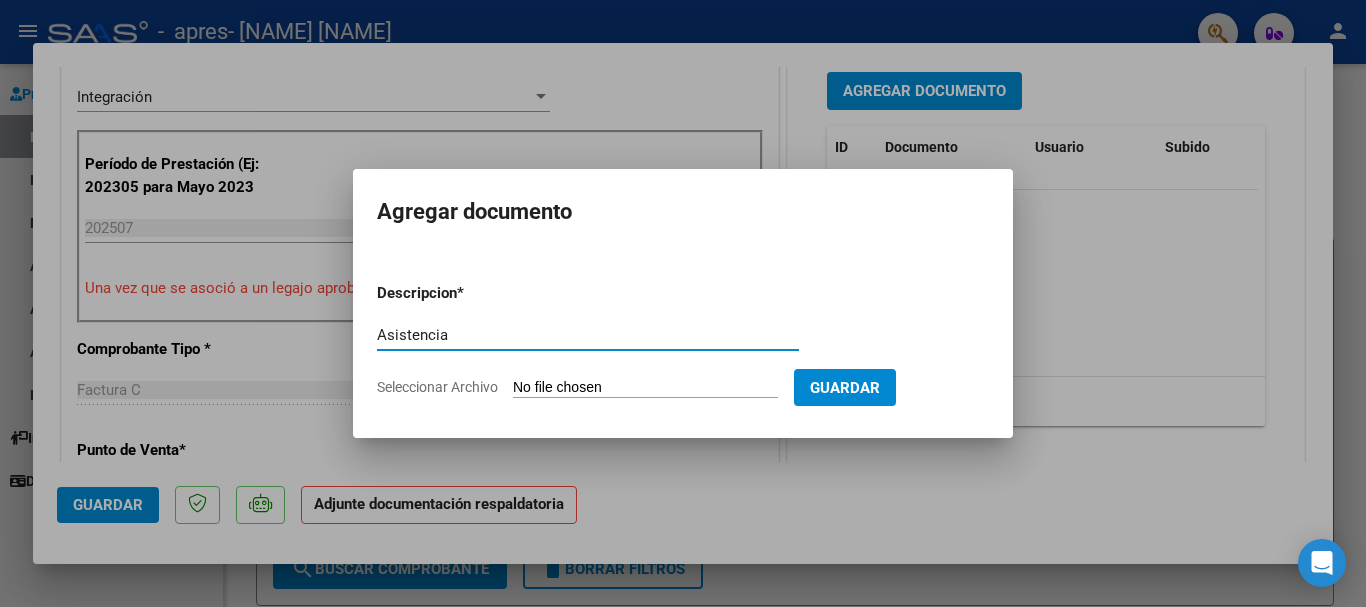 type on "Asistencia" 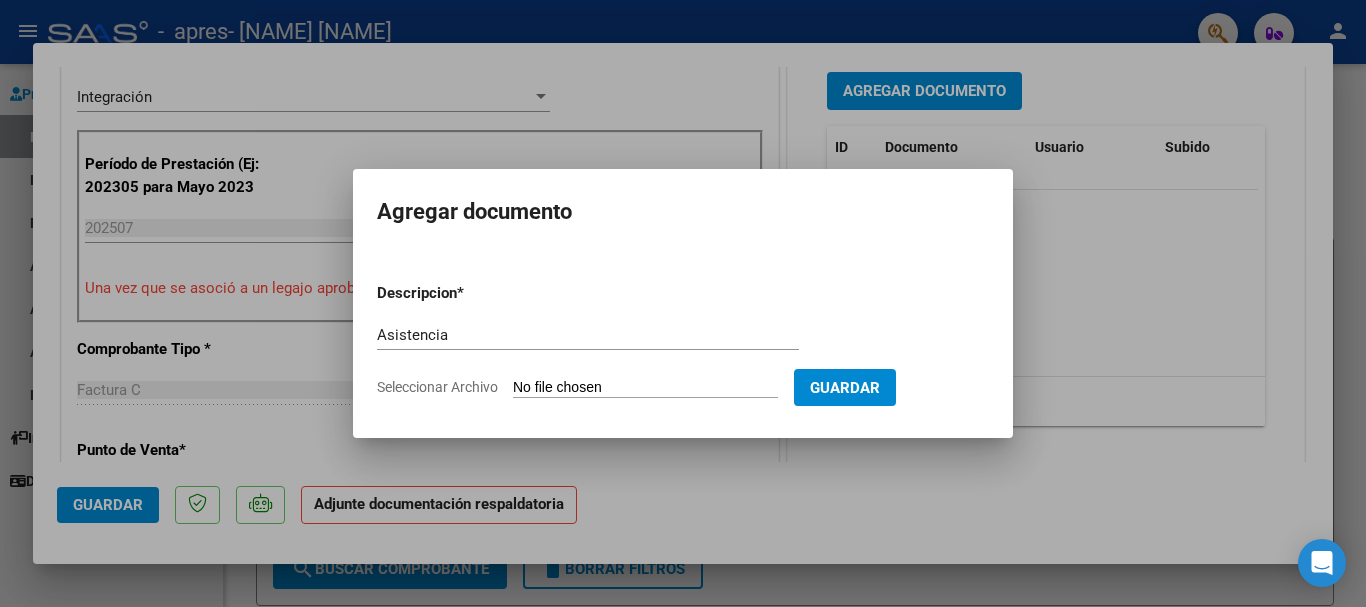 click on "Seleccionar Archivo" at bounding box center (645, 388) 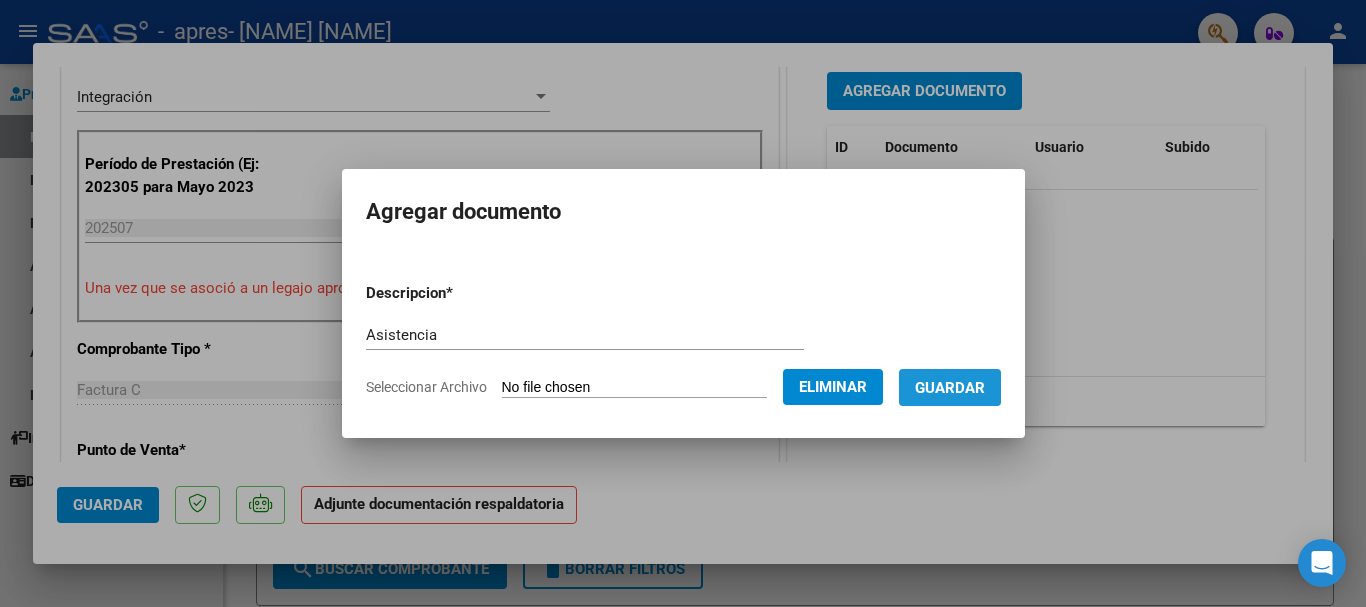 click on "Guardar" at bounding box center [950, 388] 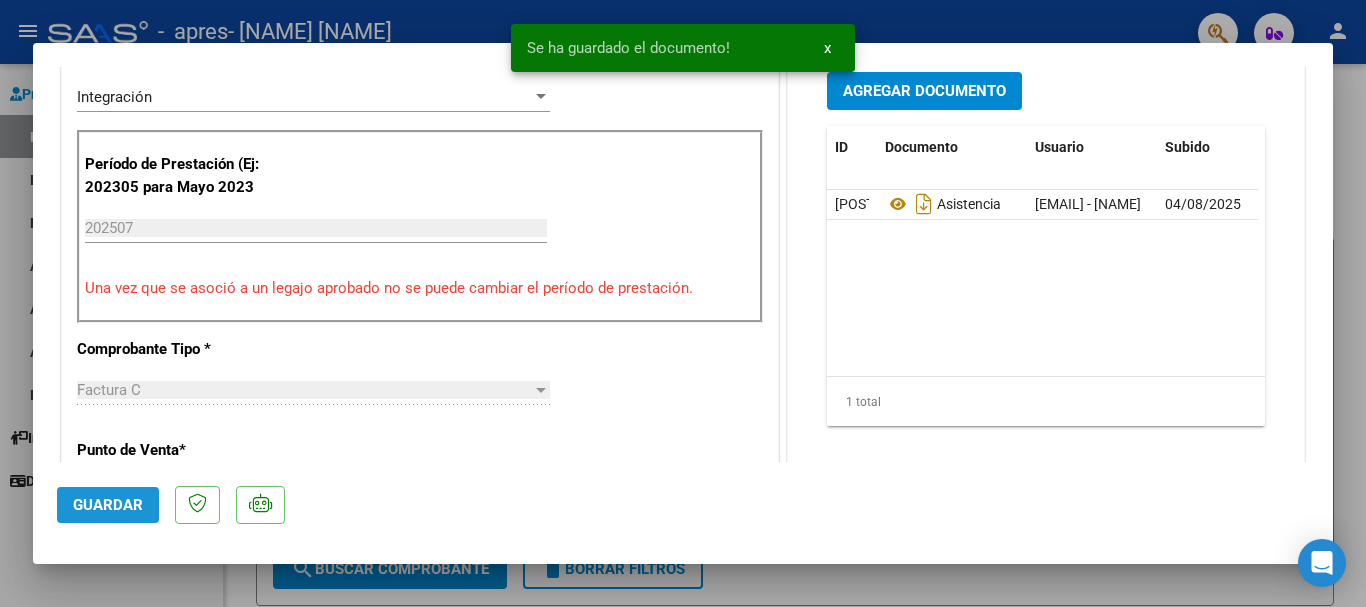 click on "Guardar" 